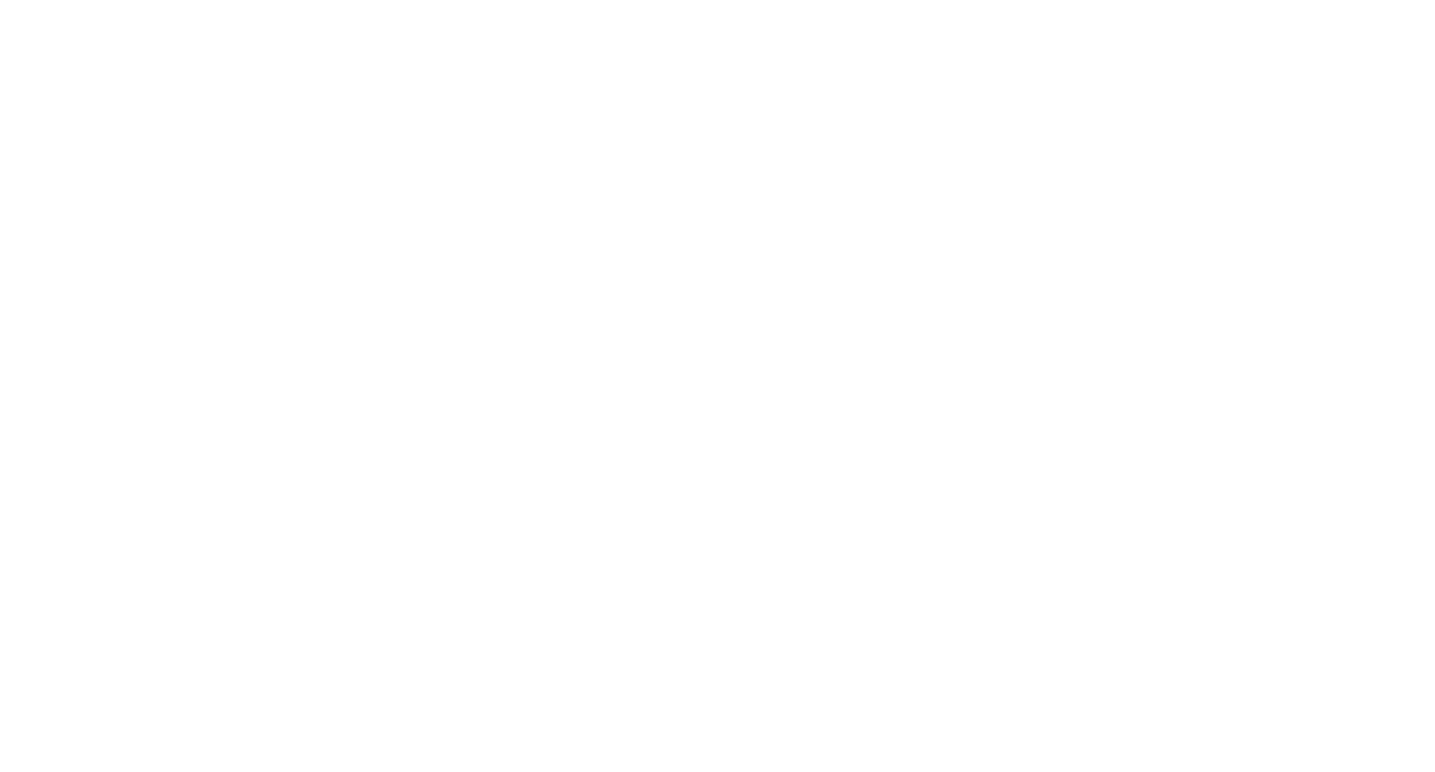 scroll, scrollTop: 0, scrollLeft: 0, axis: both 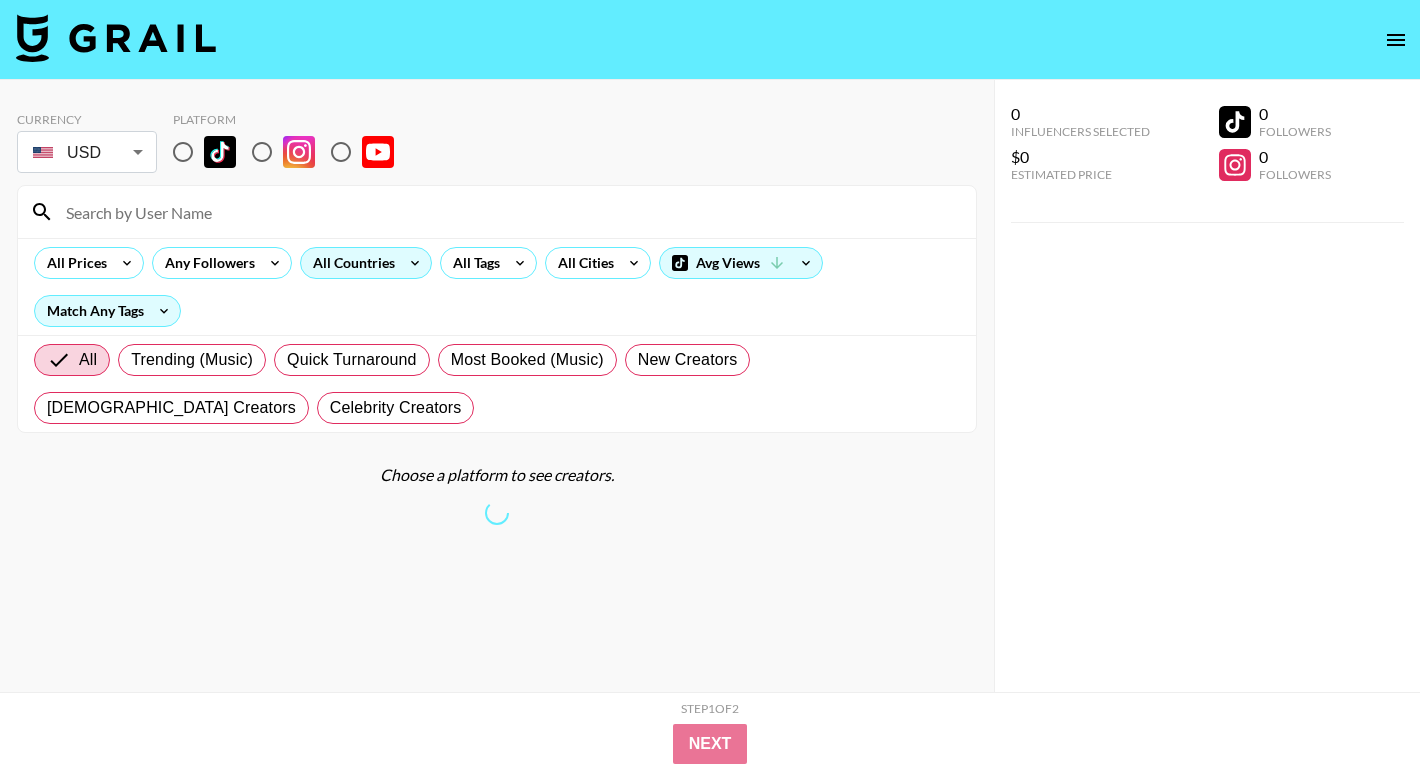 click at bounding box center [183, 152] 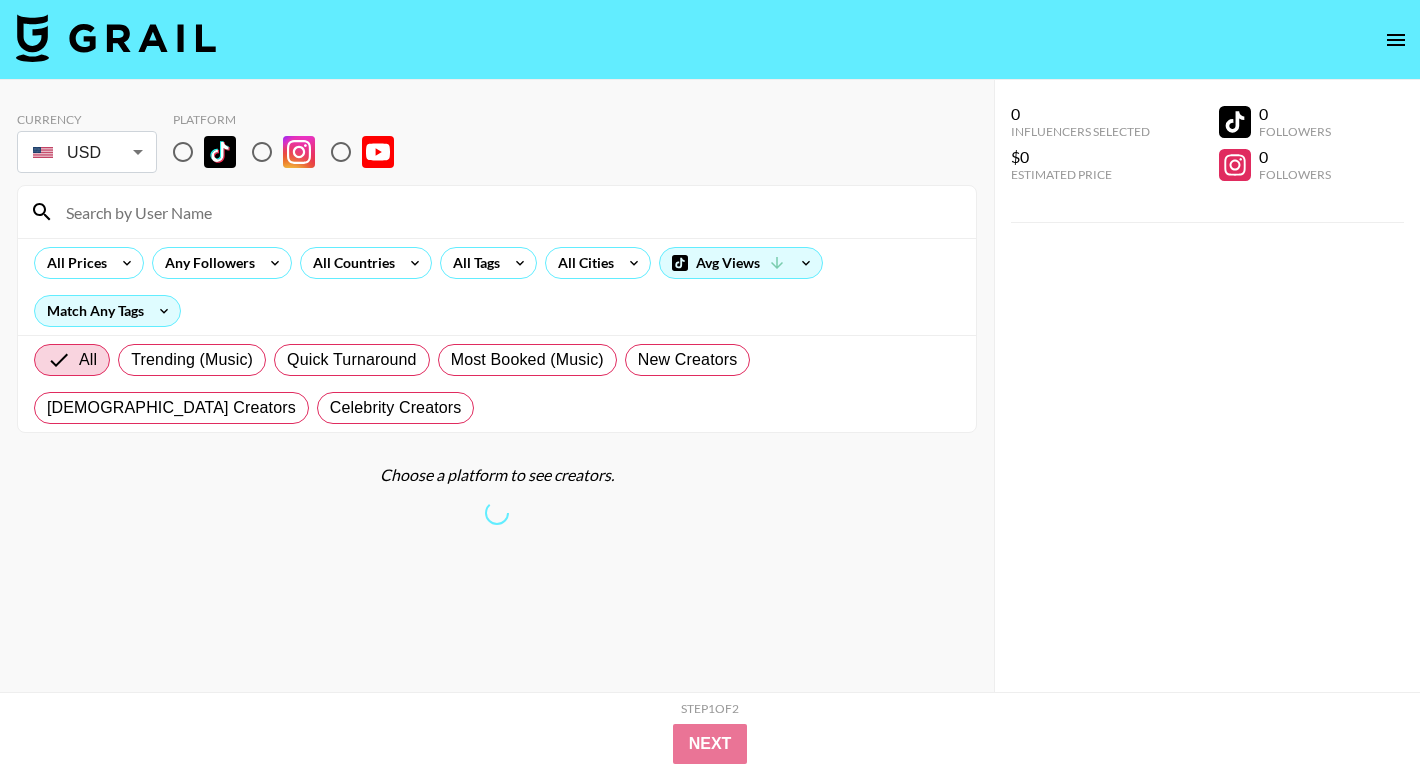 click at bounding box center [183, 152] 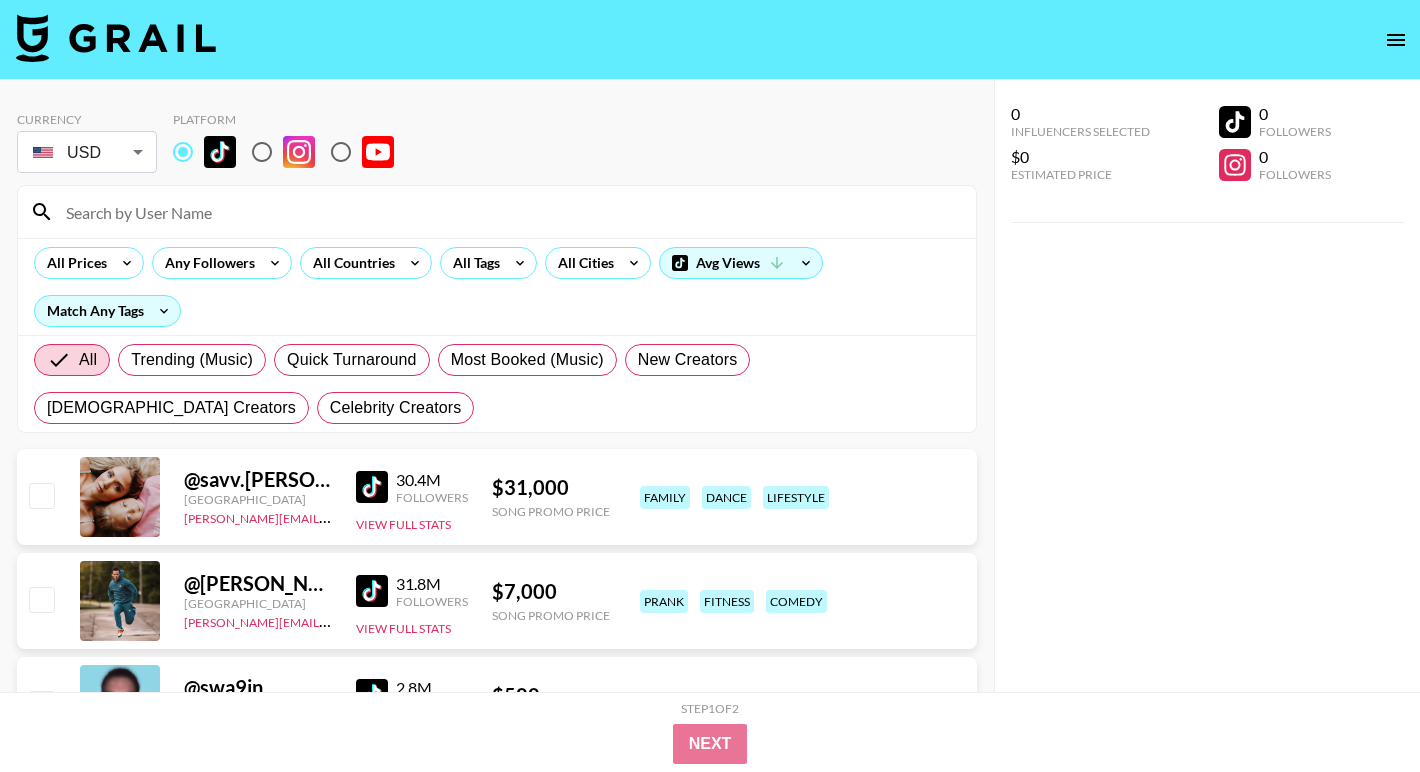 click at bounding box center (183, 152) 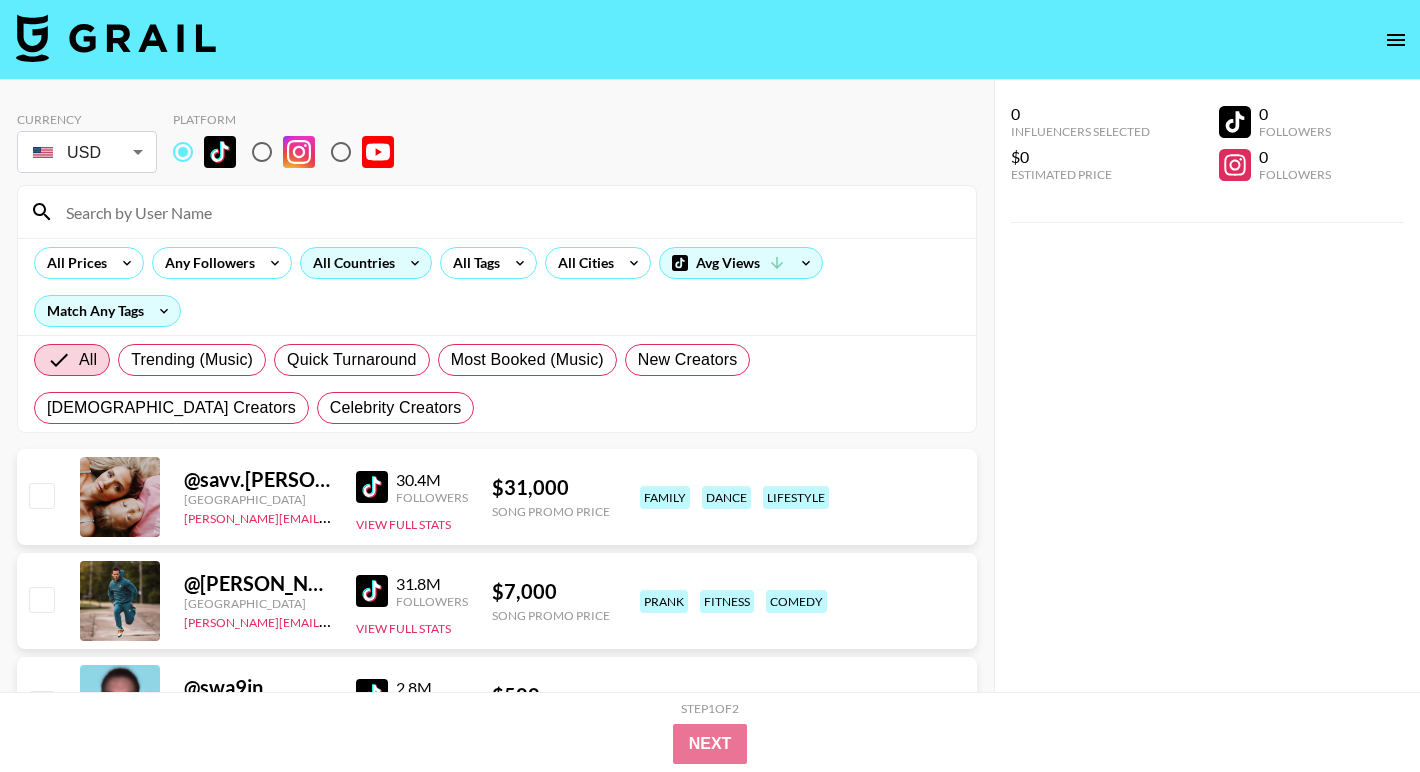 click on "All Countries" at bounding box center [350, 263] 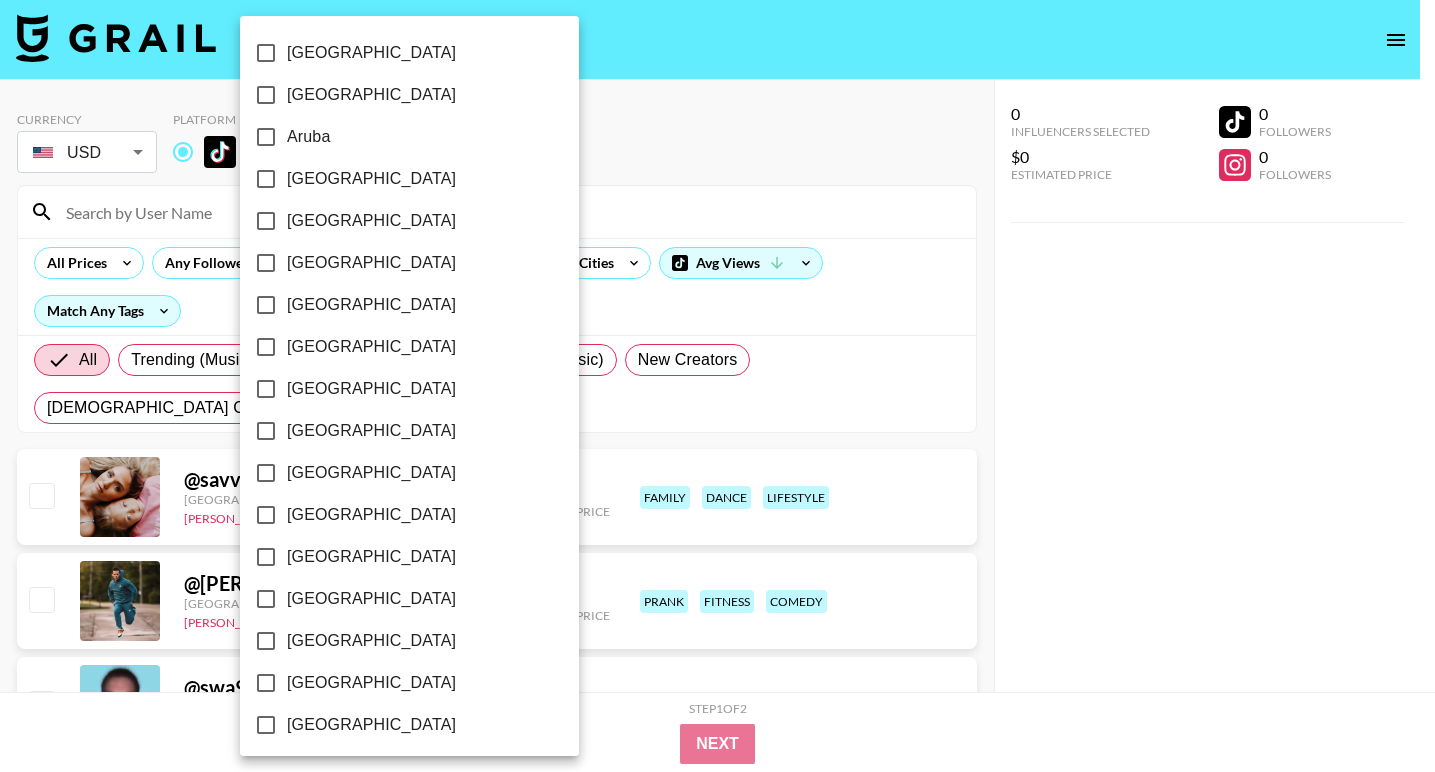 click on "[GEOGRAPHIC_DATA]" at bounding box center [266, 179] 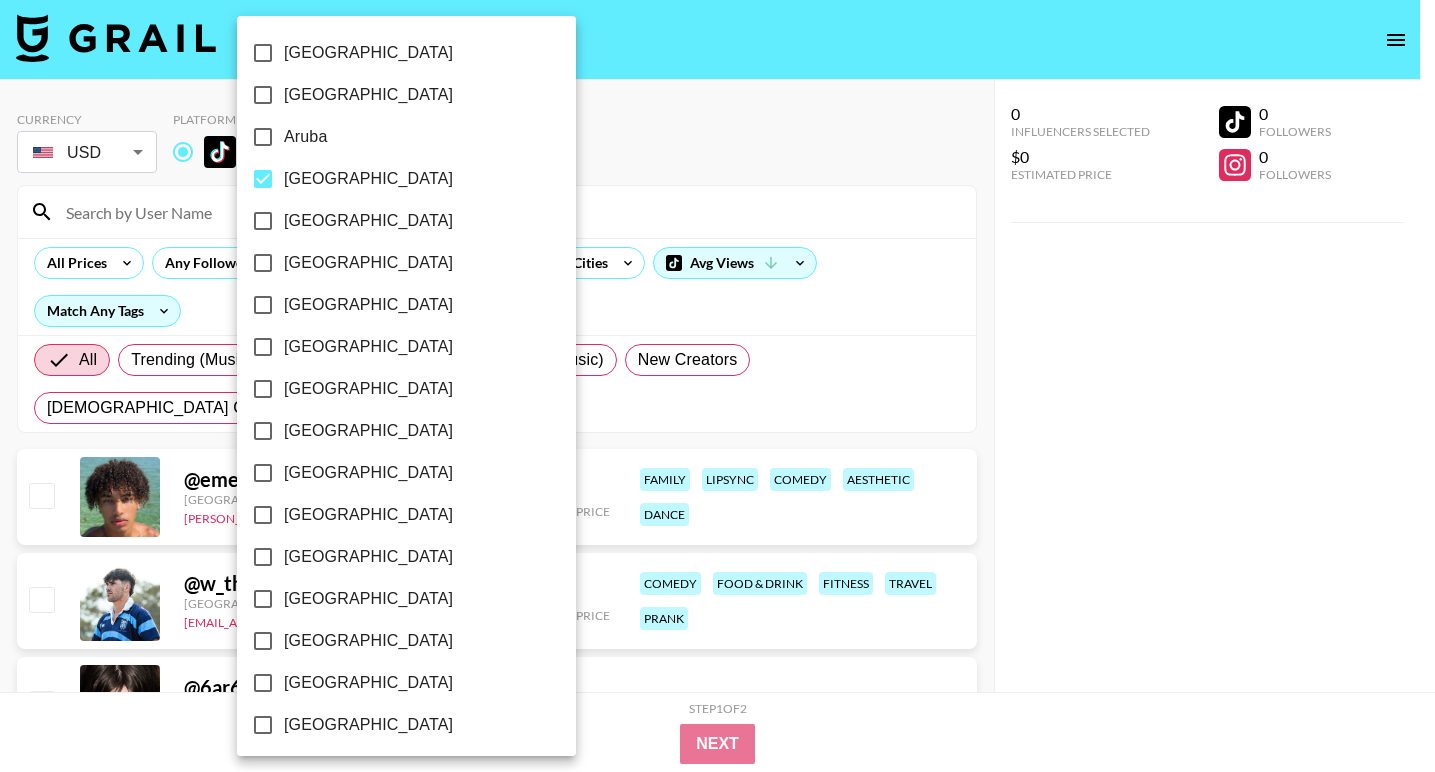 click on "[GEOGRAPHIC_DATA]" at bounding box center [263, 389] 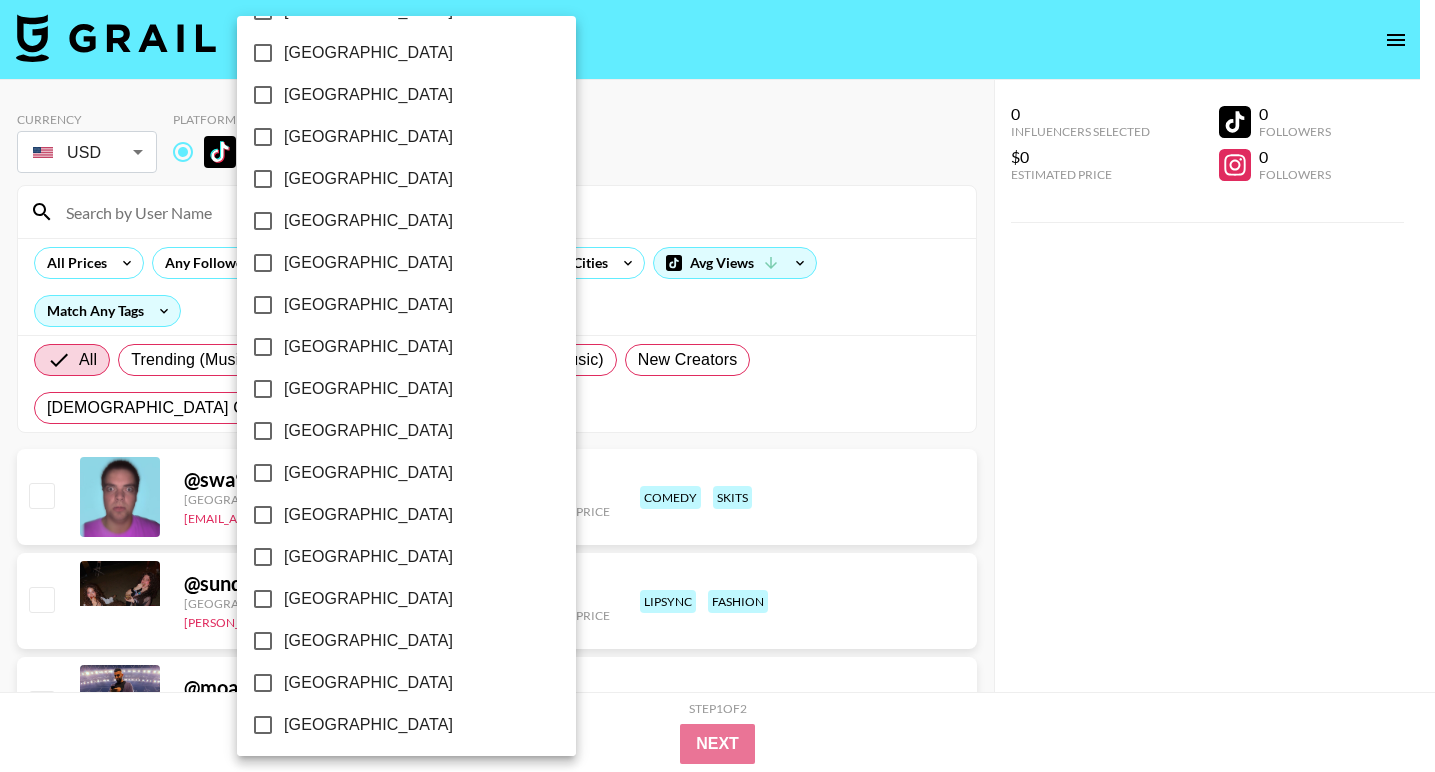 scroll, scrollTop: 1560, scrollLeft: 0, axis: vertical 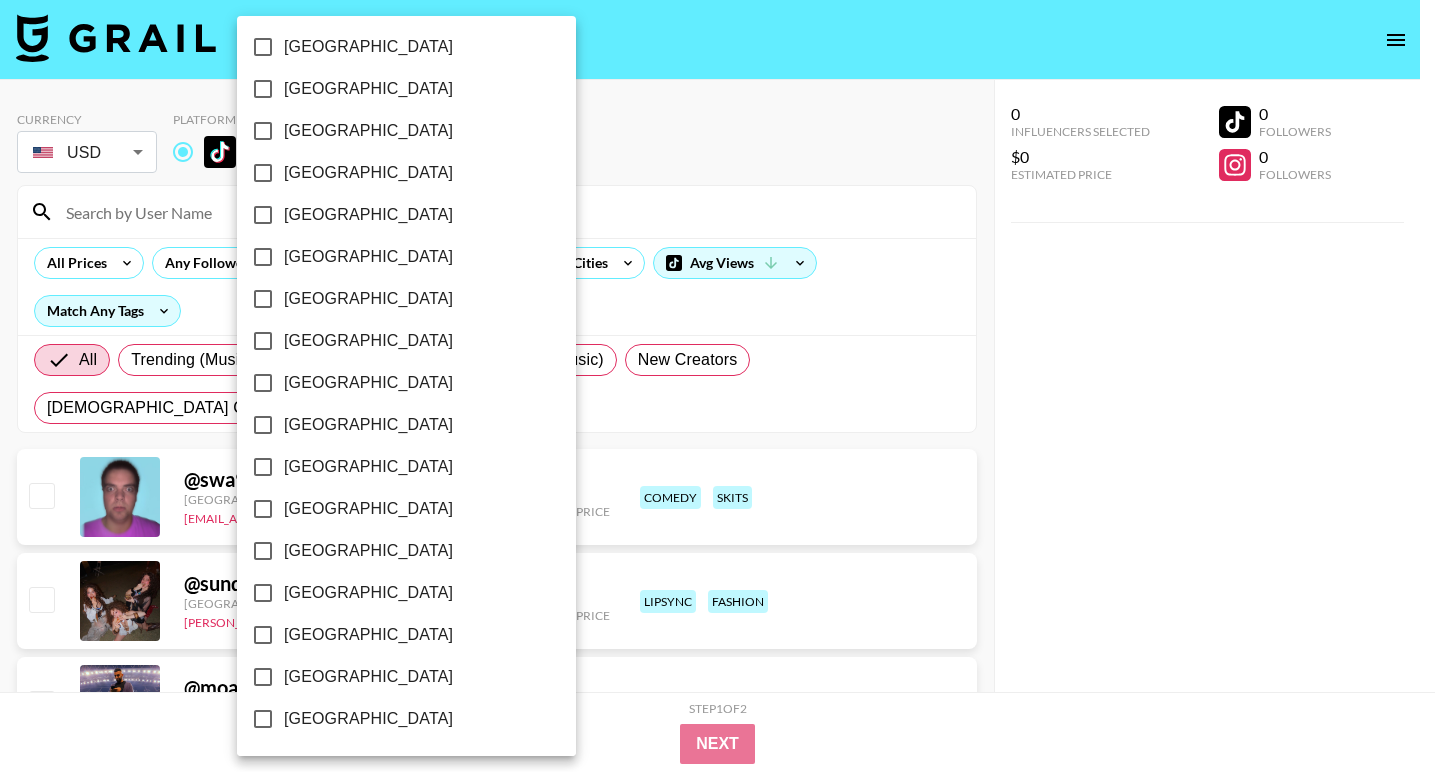 click on "[GEOGRAPHIC_DATA]" at bounding box center (263, 635) 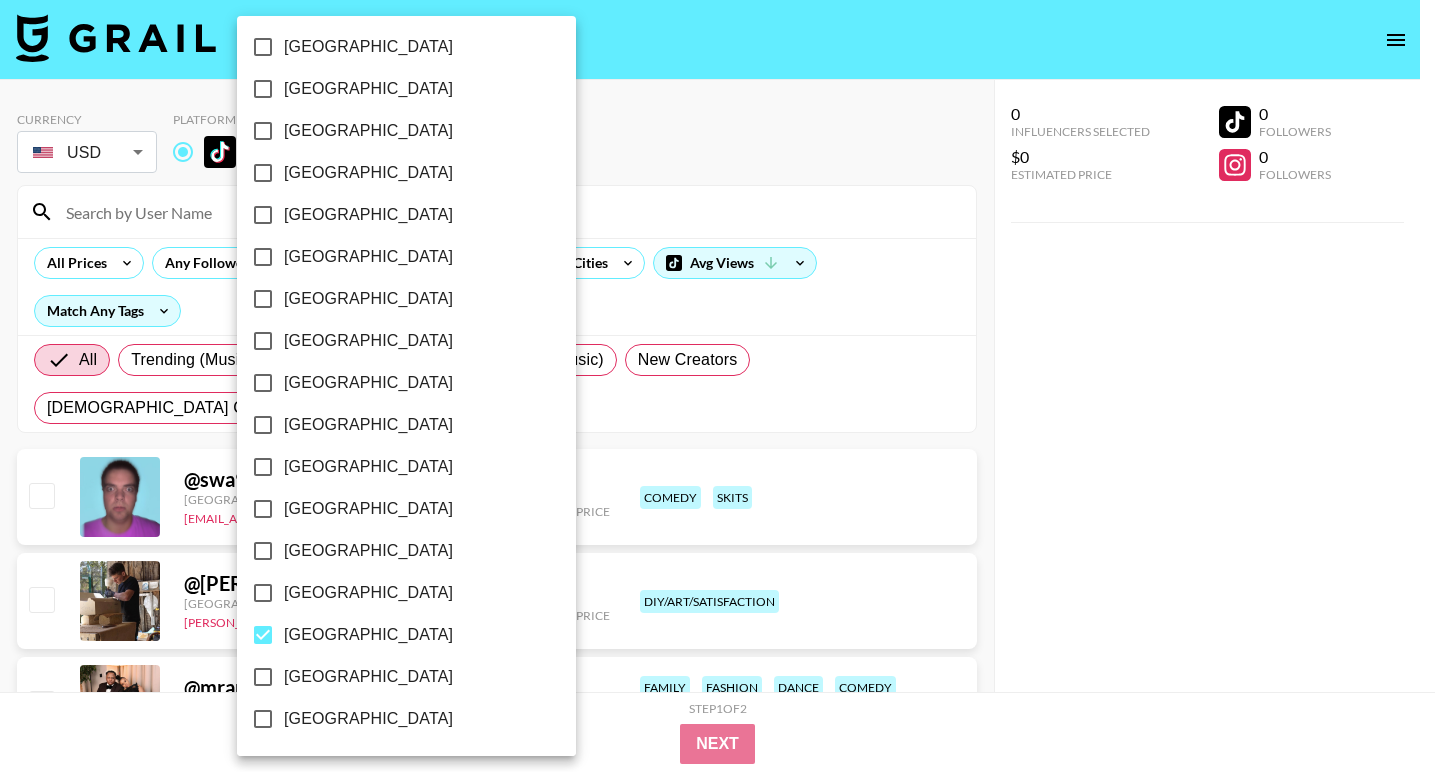 click on "[GEOGRAPHIC_DATA]" at bounding box center [263, 677] 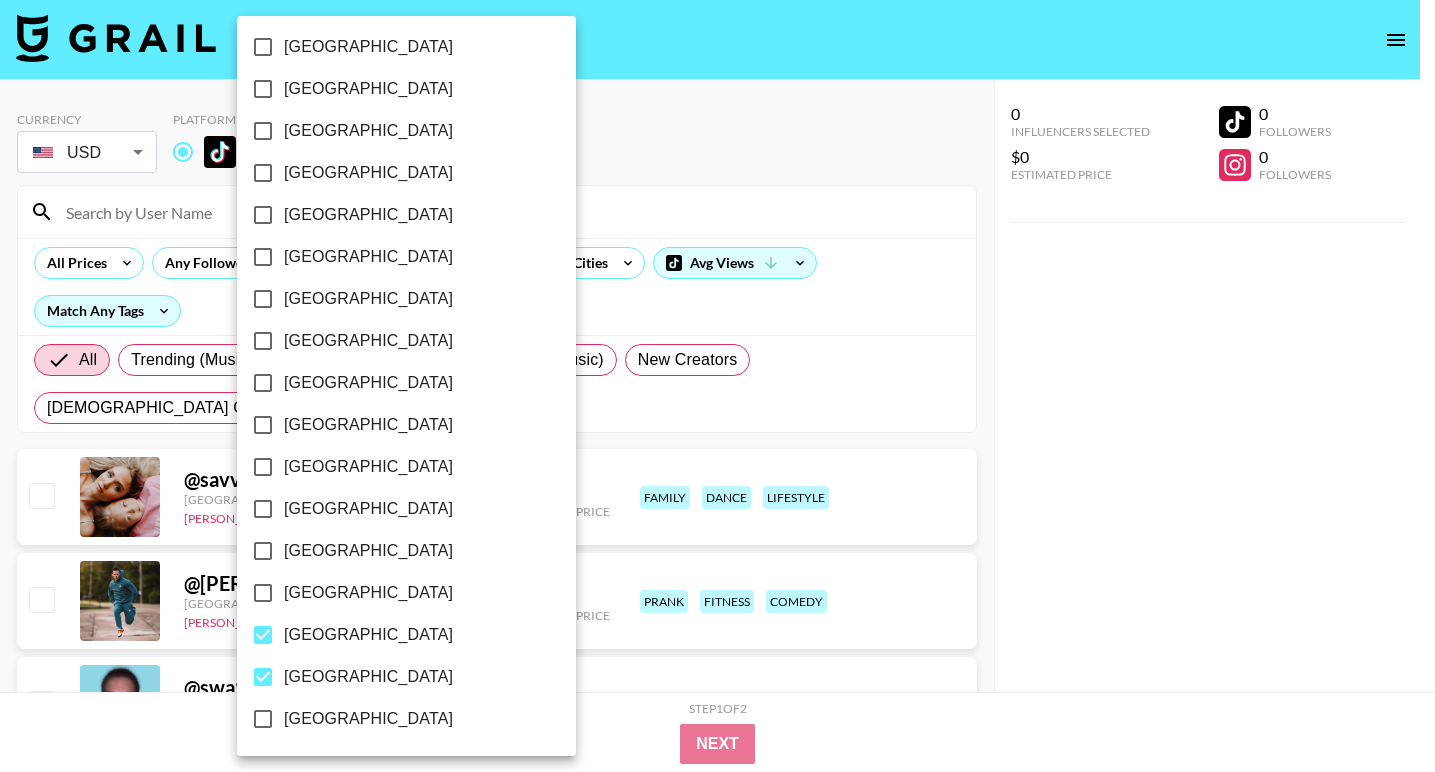 click on "[GEOGRAPHIC_DATA]" at bounding box center [263, 383] 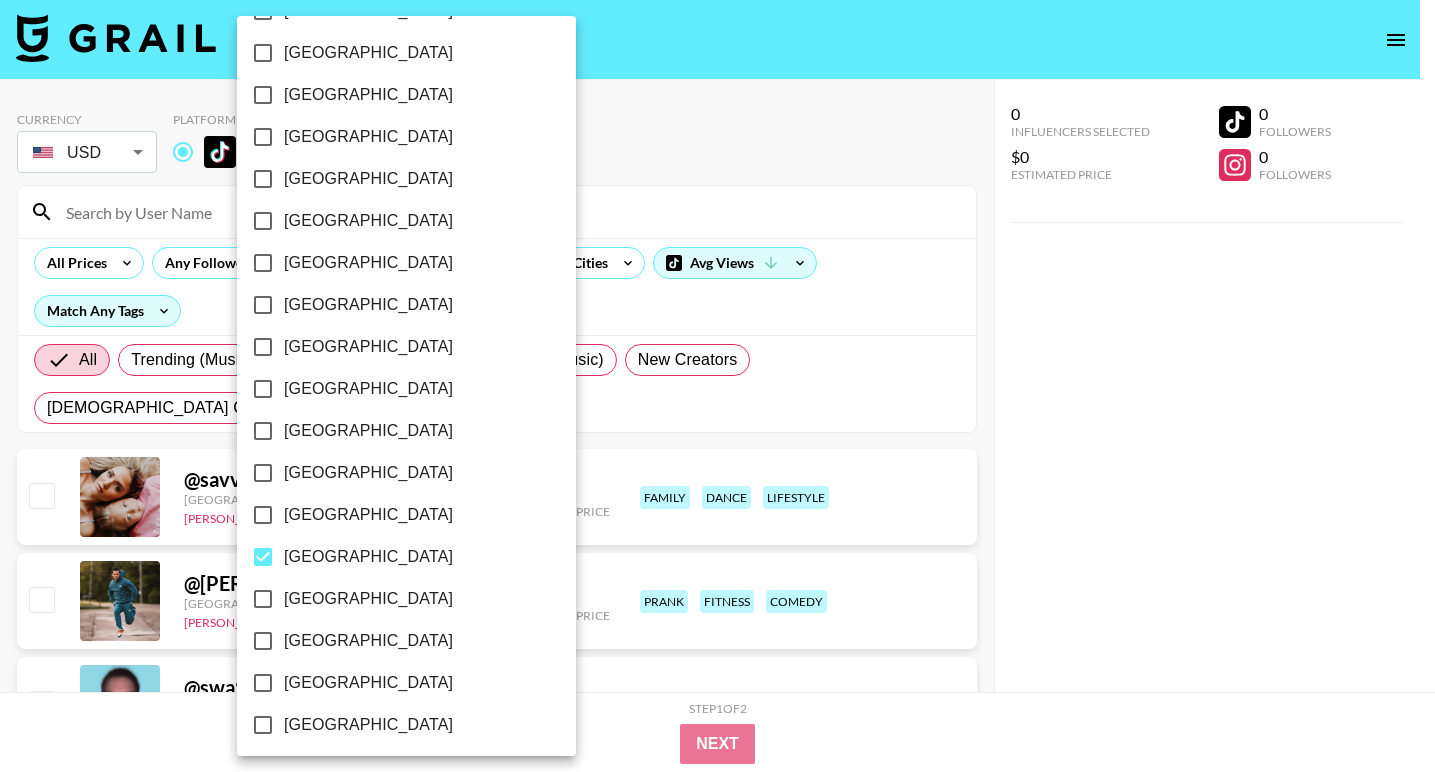 scroll, scrollTop: 1383, scrollLeft: 0, axis: vertical 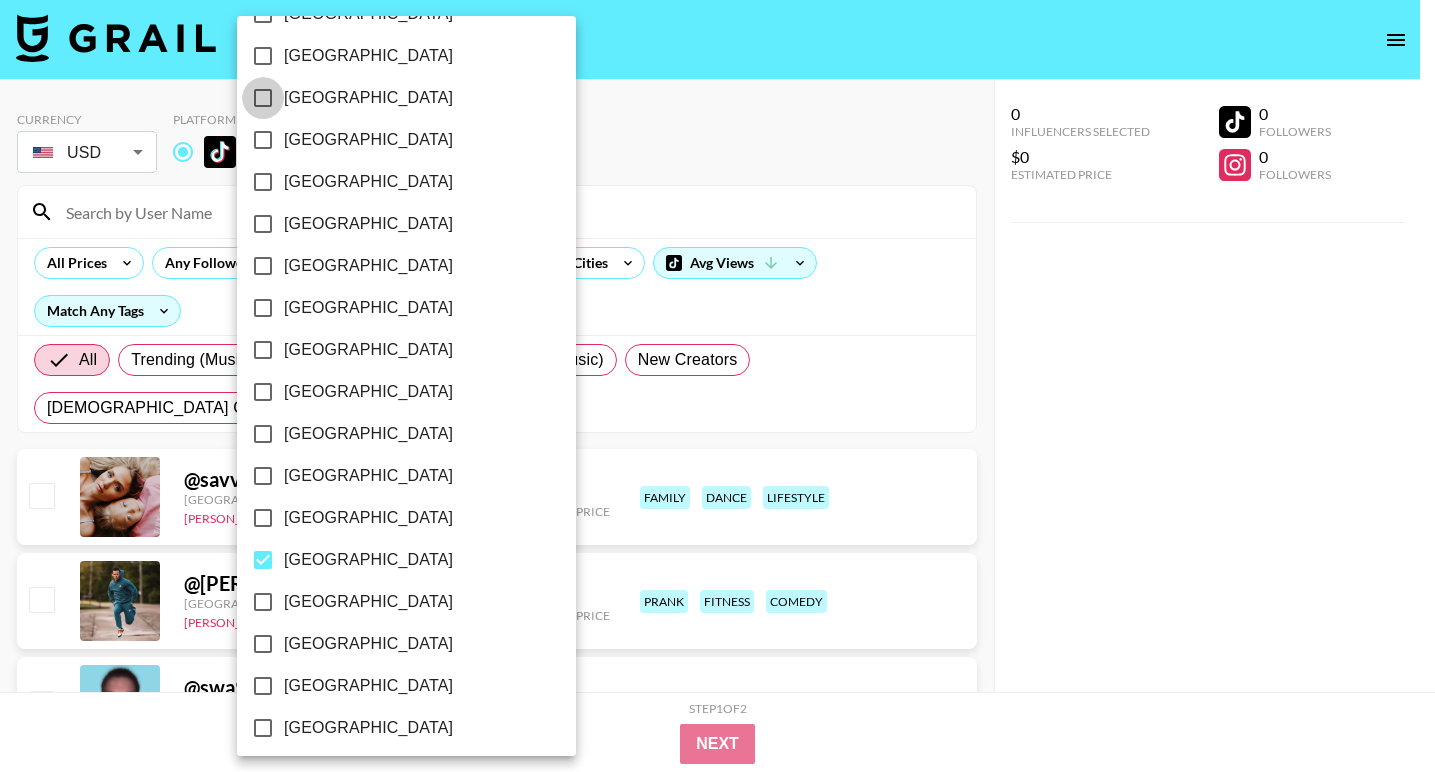 click on "[GEOGRAPHIC_DATA]" at bounding box center (263, 98) 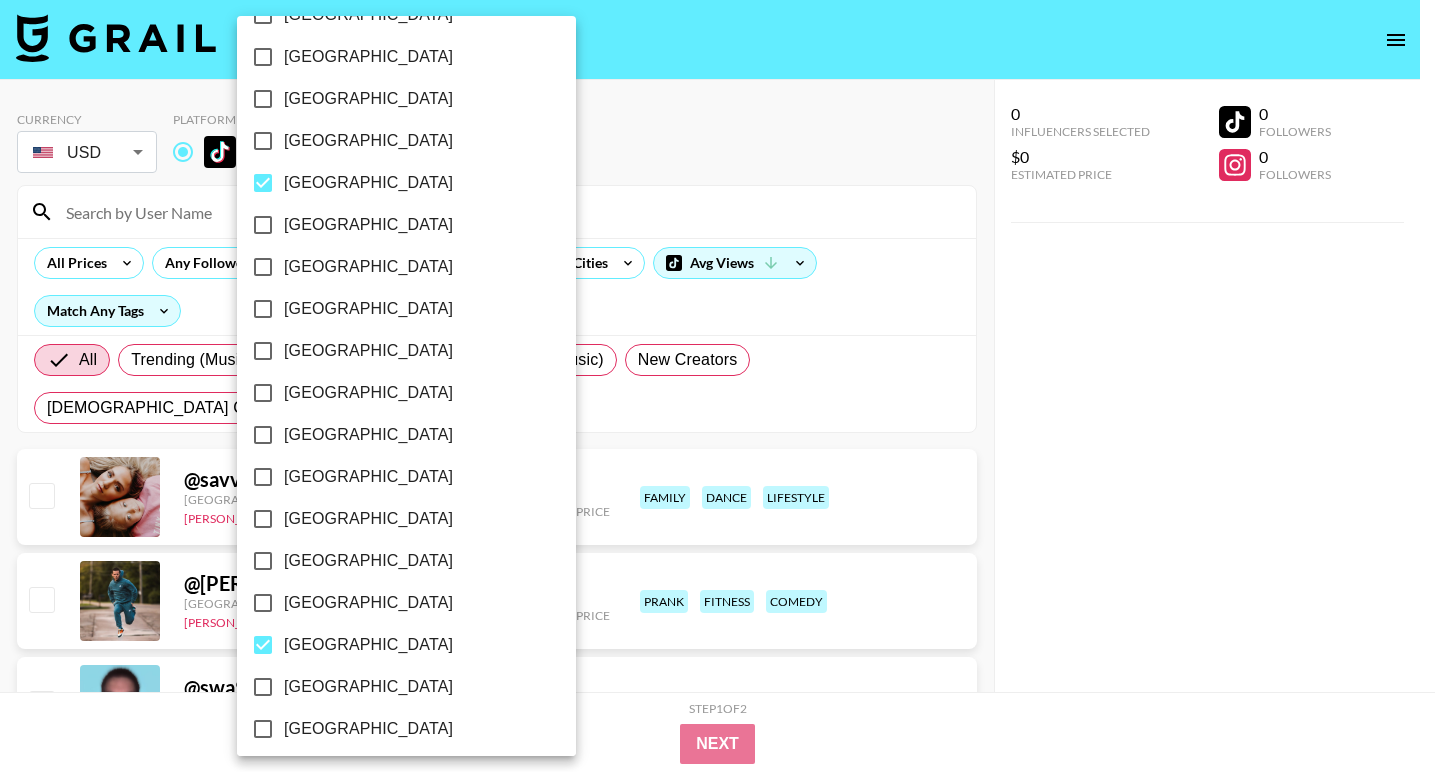 scroll, scrollTop: 1294, scrollLeft: 0, axis: vertical 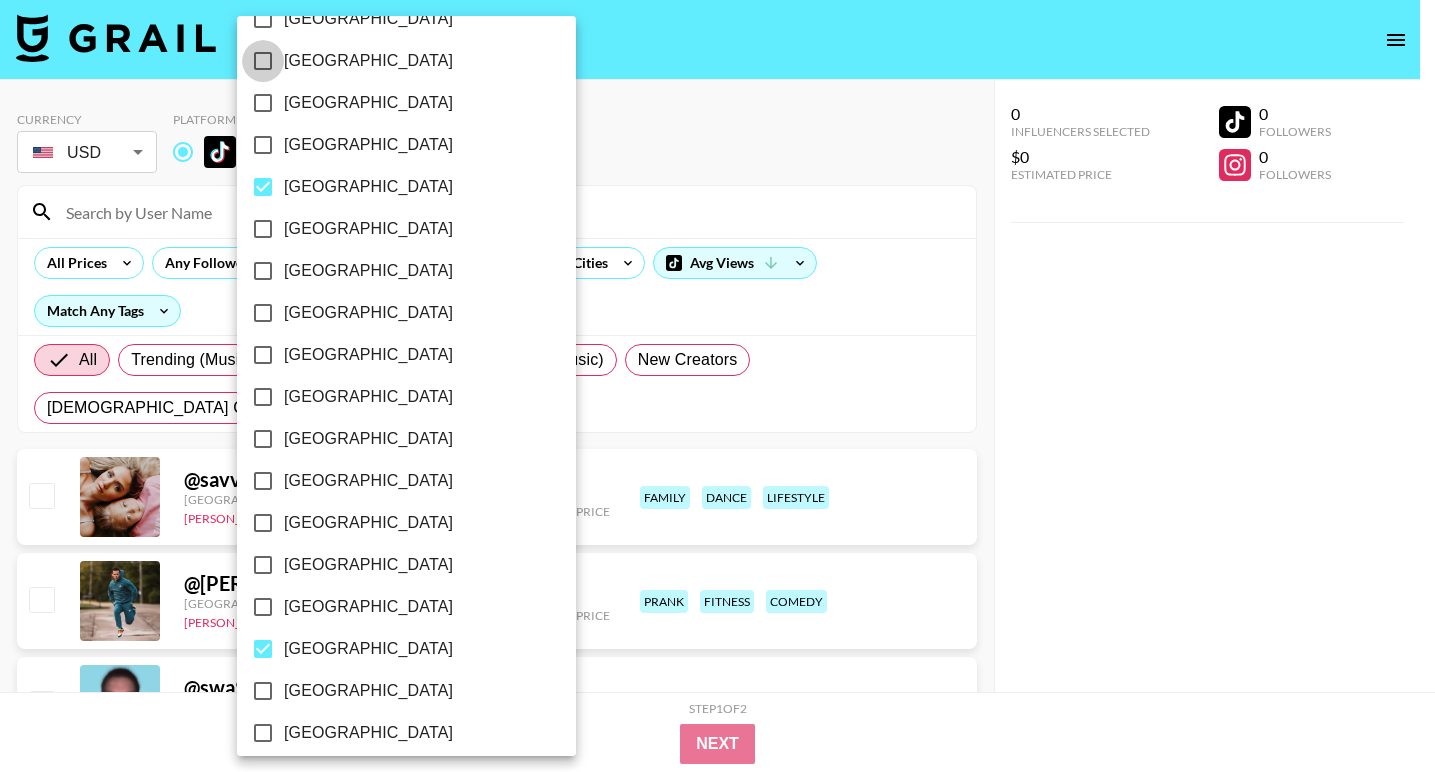 click on "[GEOGRAPHIC_DATA]" at bounding box center [263, 61] 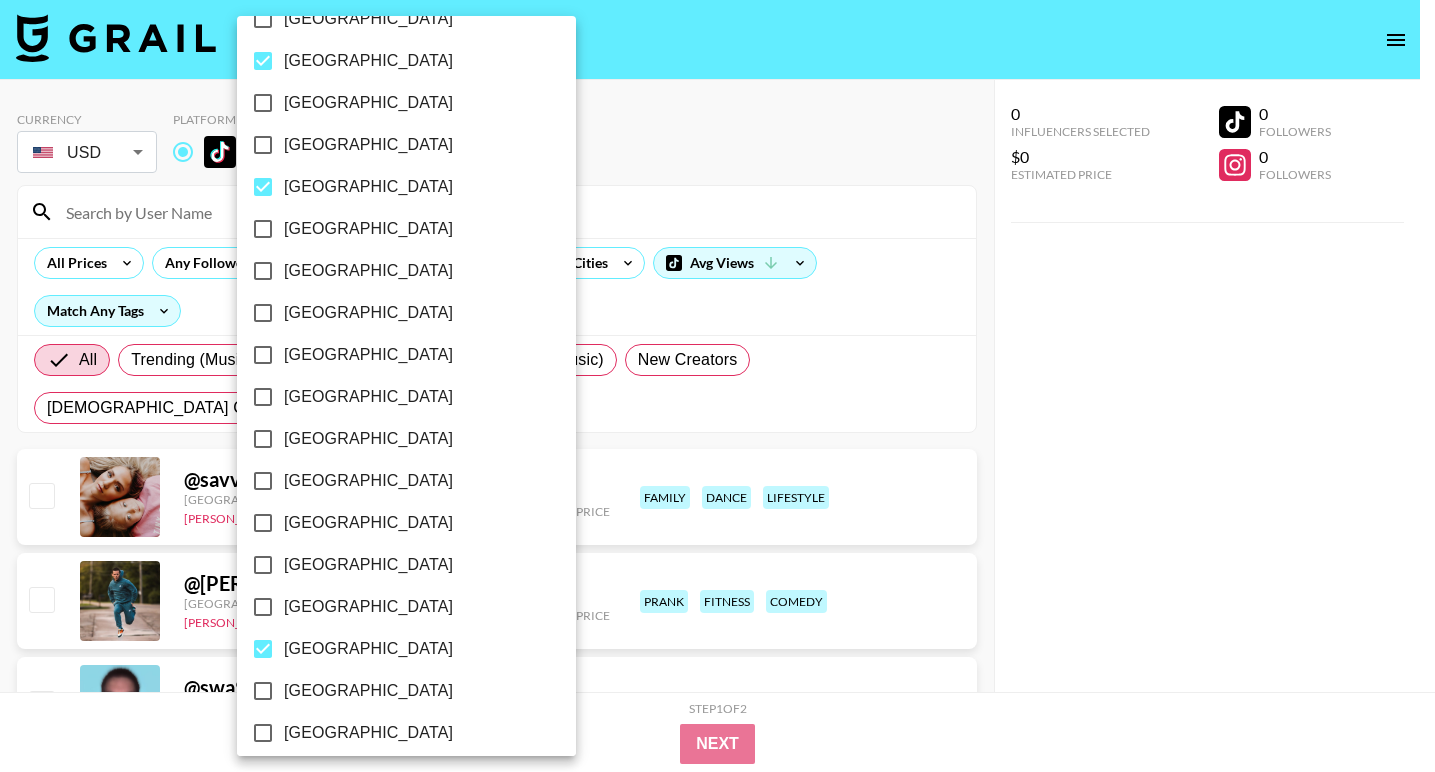 click on "[GEOGRAPHIC_DATA]" at bounding box center (368, 103) 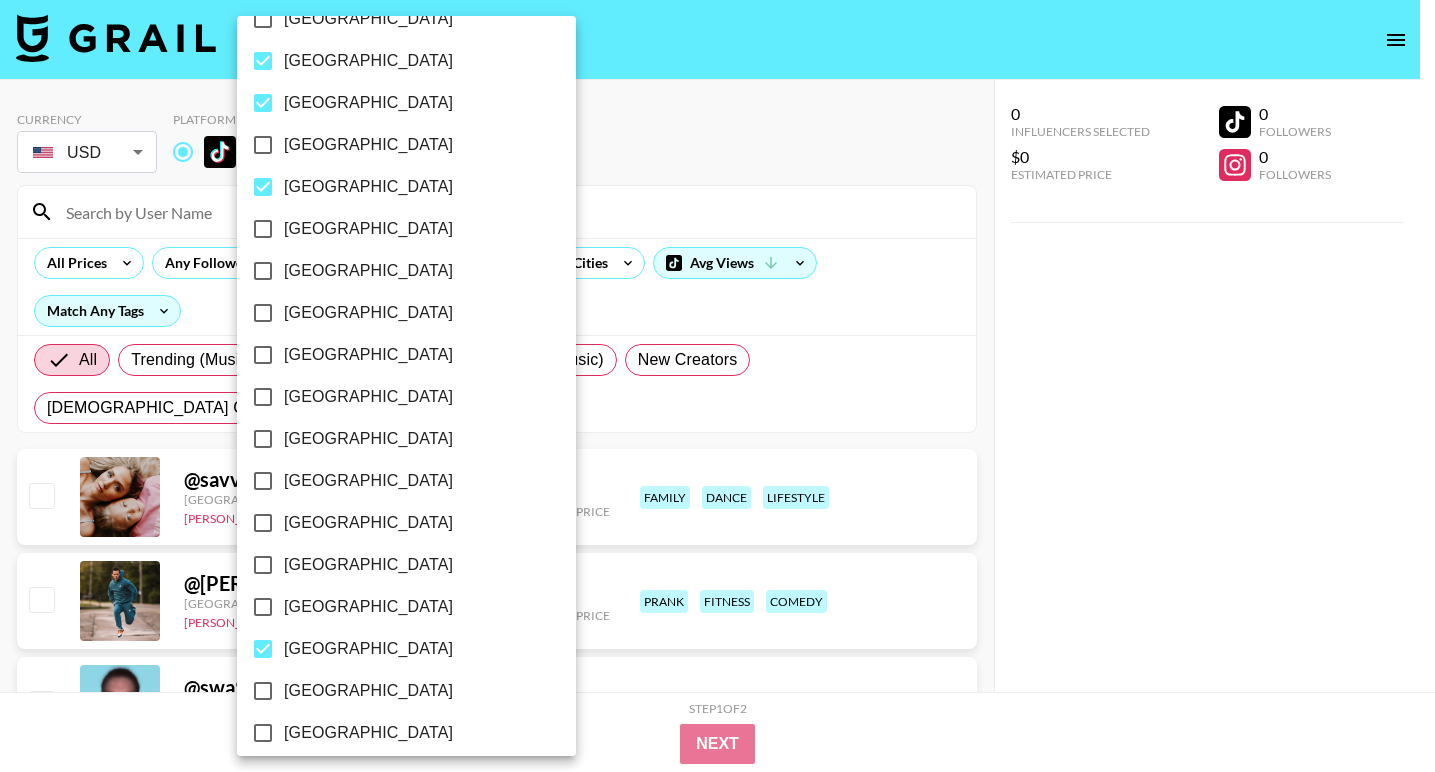 click at bounding box center (717, 386) 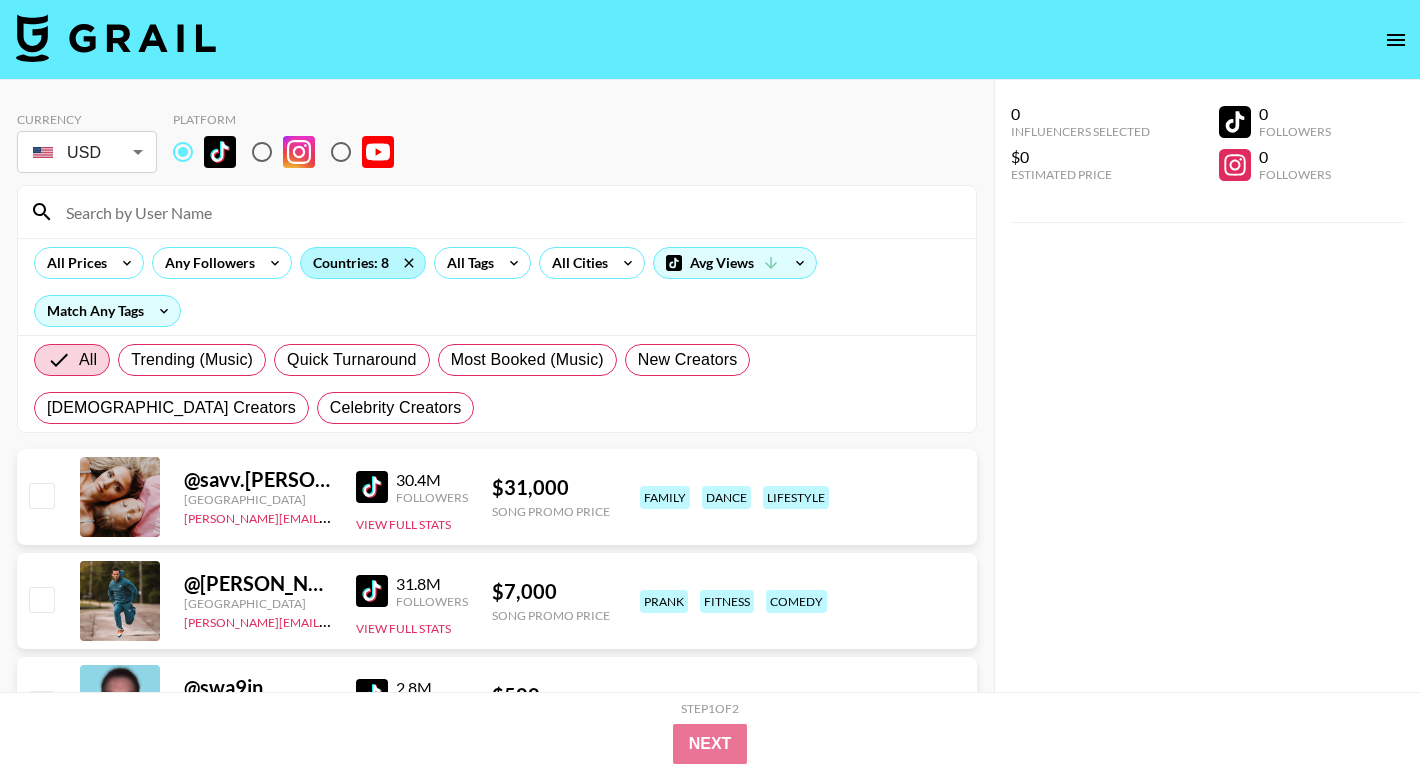 click on "Countries: 8" at bounding box center [363, 263] 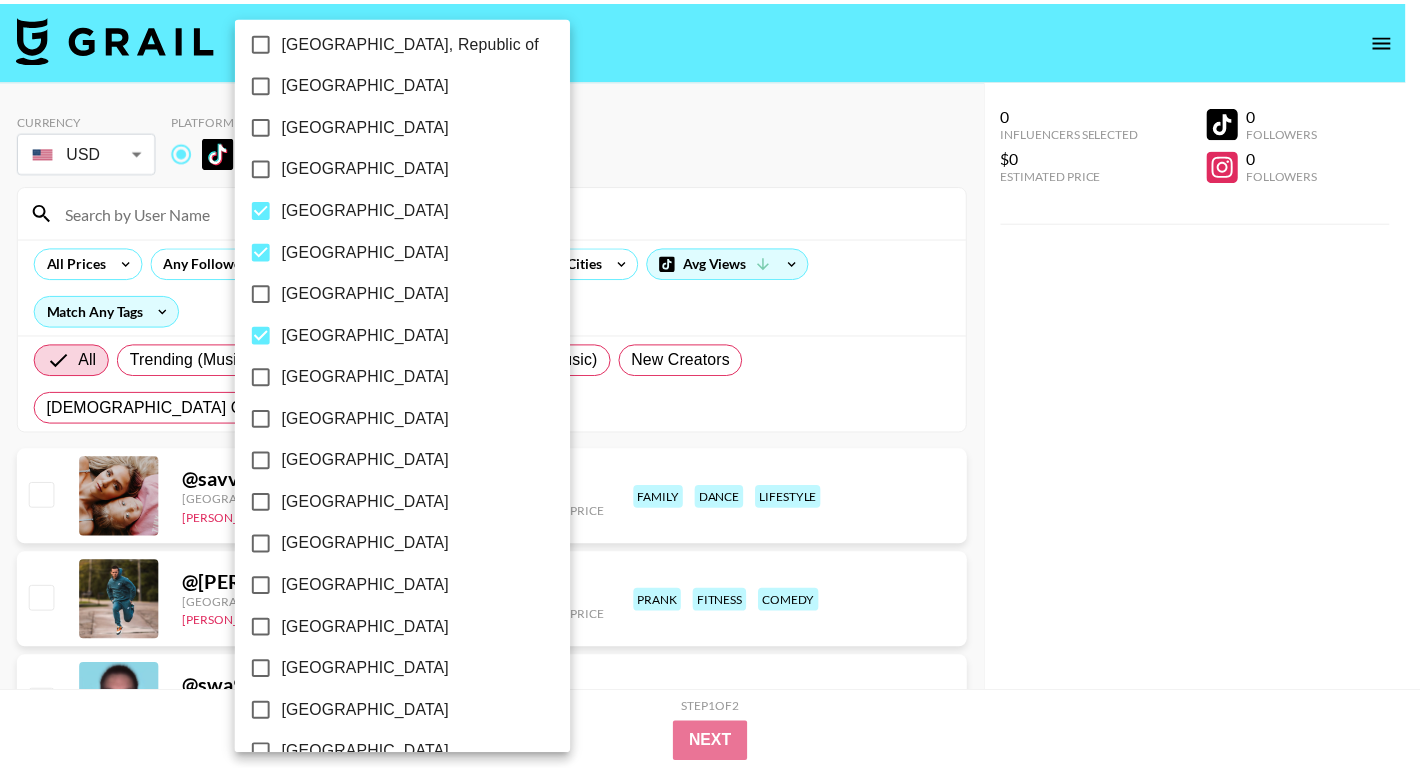 scroll, scrollTop: 1560, scrollLeft: 0, axis: vertical 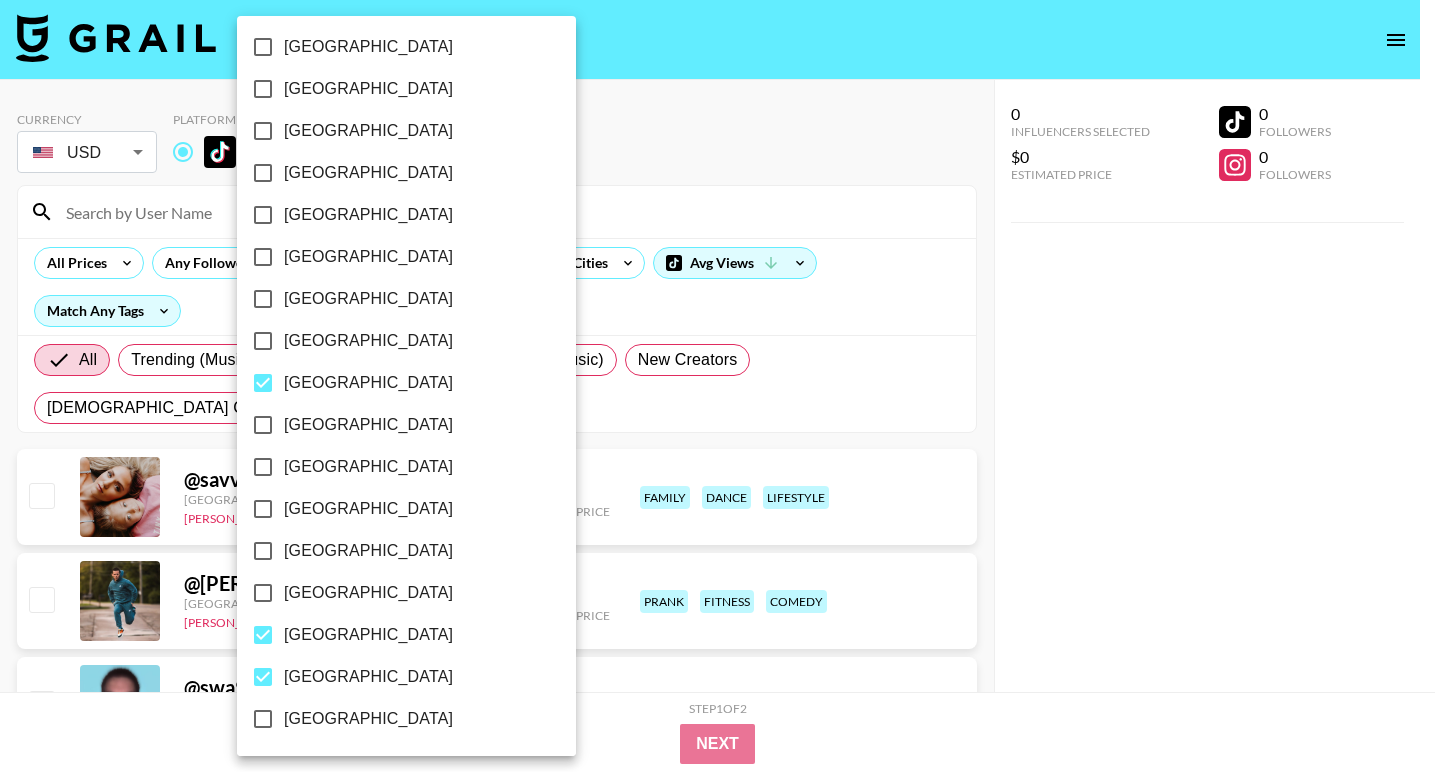 click on "[GEOGRAPHIC_DATA]" at bounding box center [263, 677] 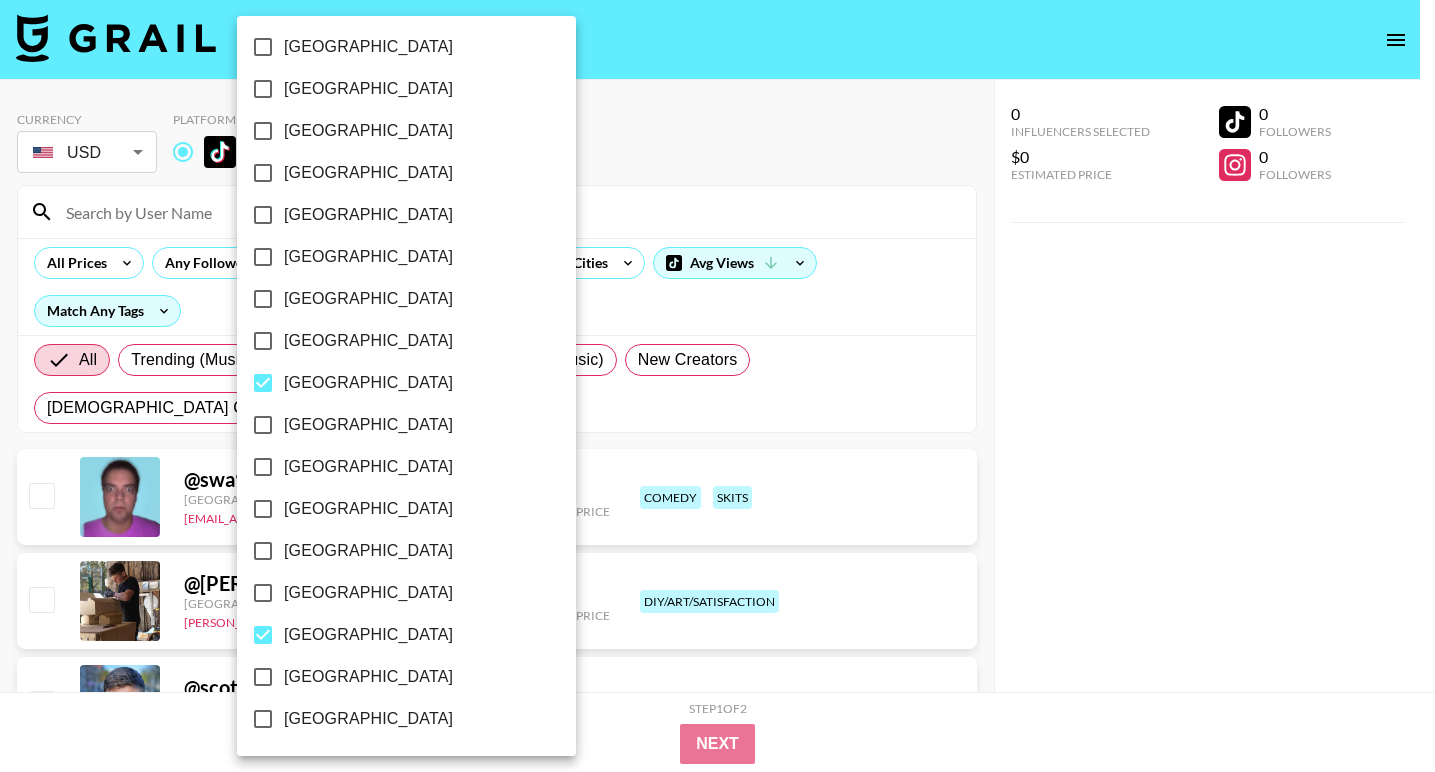 click at bounding box center (717, 386) 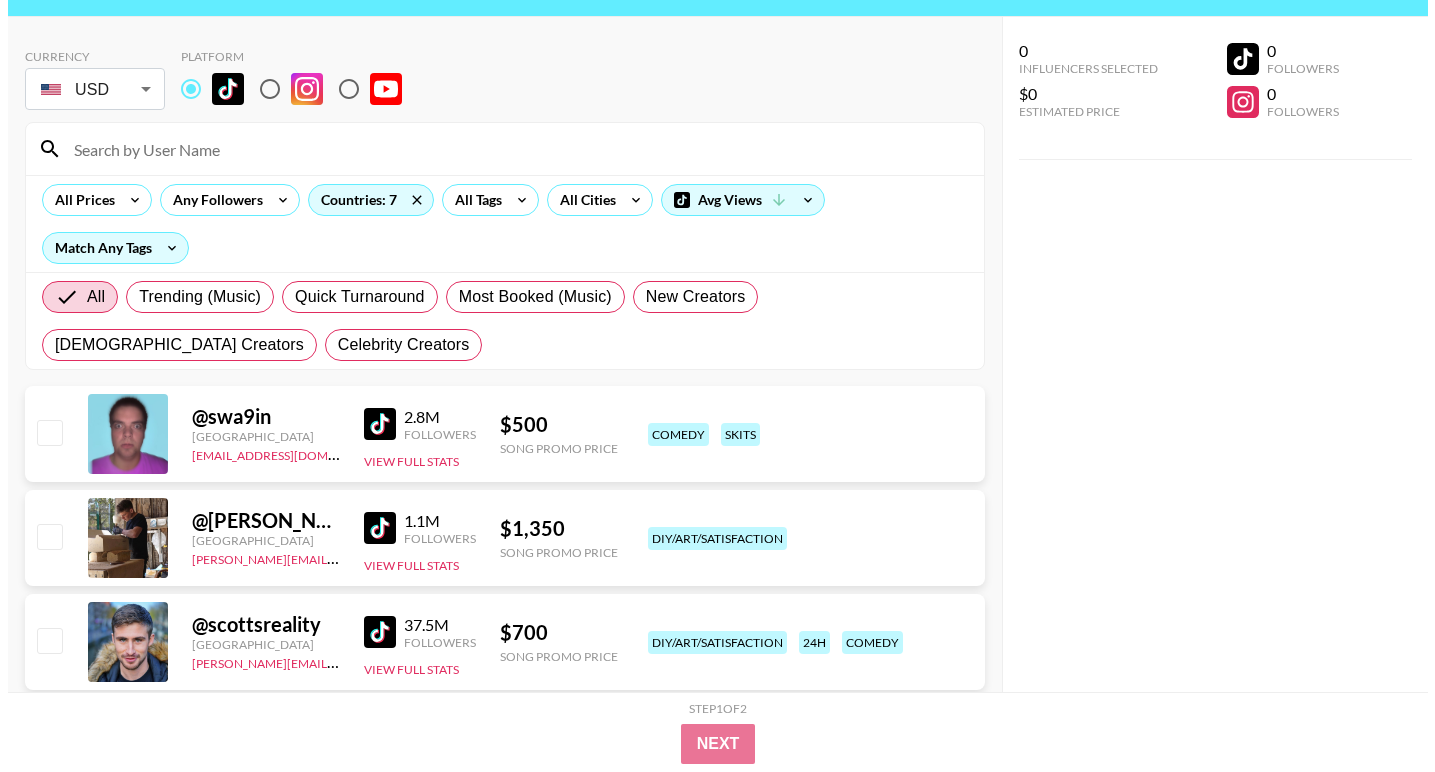 scroll, scrollTop: 0, scrollLeft: 0, axis: both 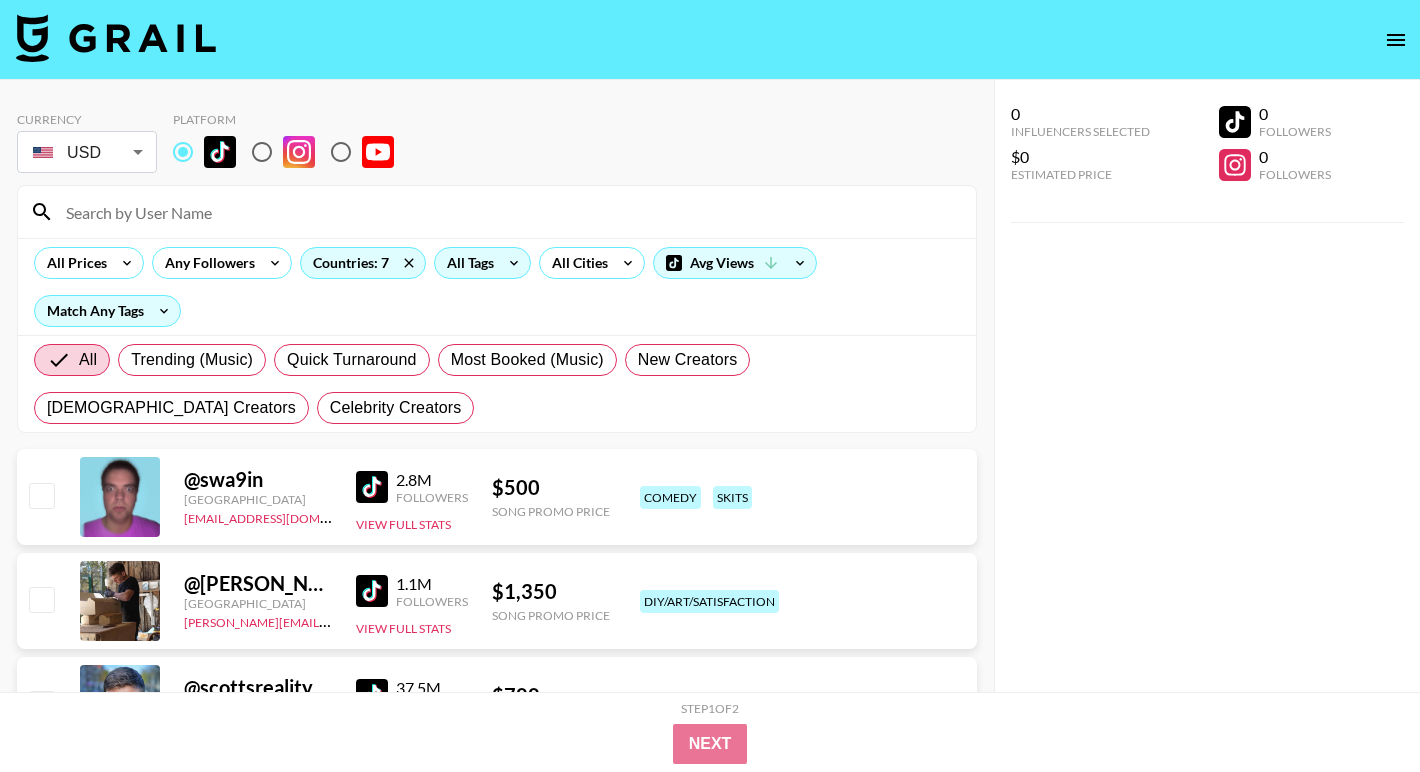 click on "All Tags" at bounding box center (466, 263) 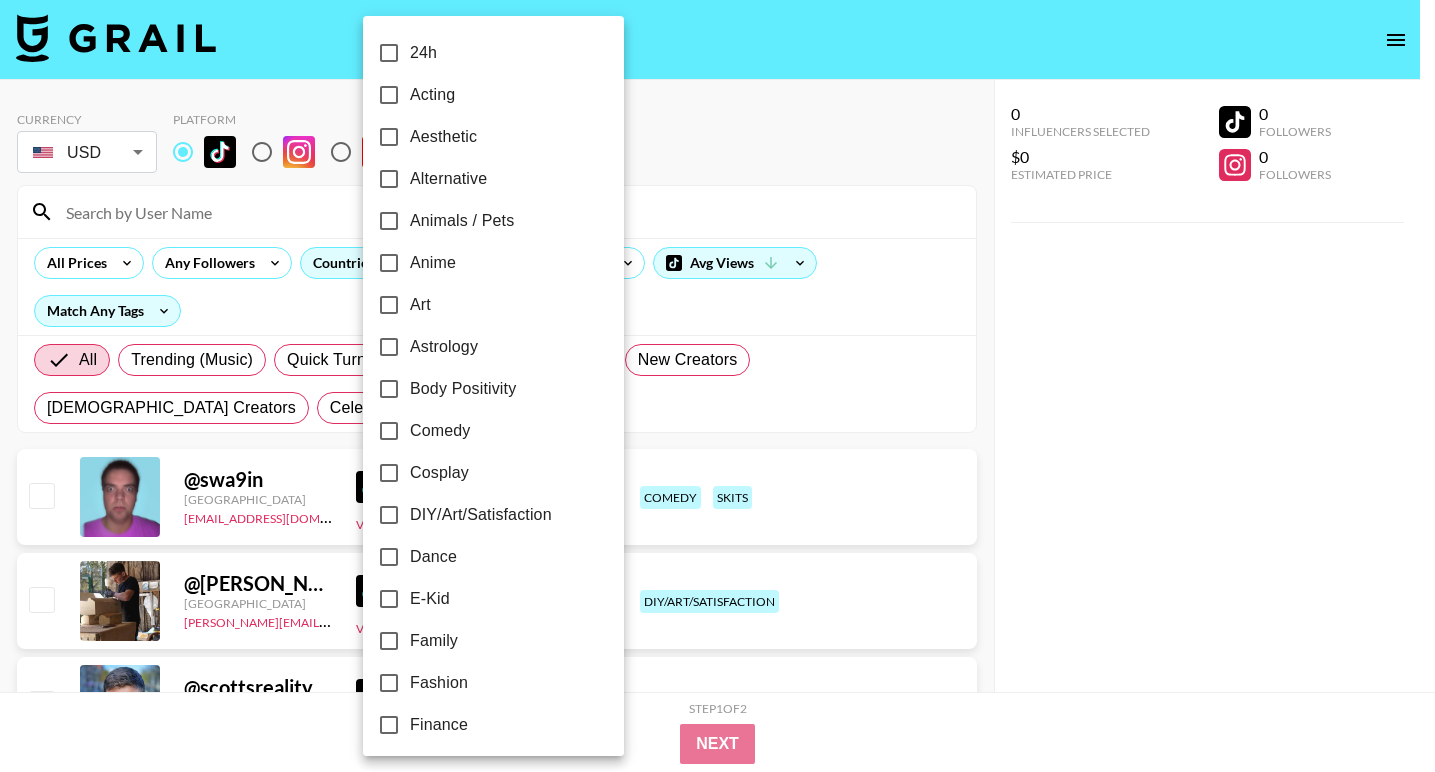 click on "Aesthetic" at bounding box center (389, 137) 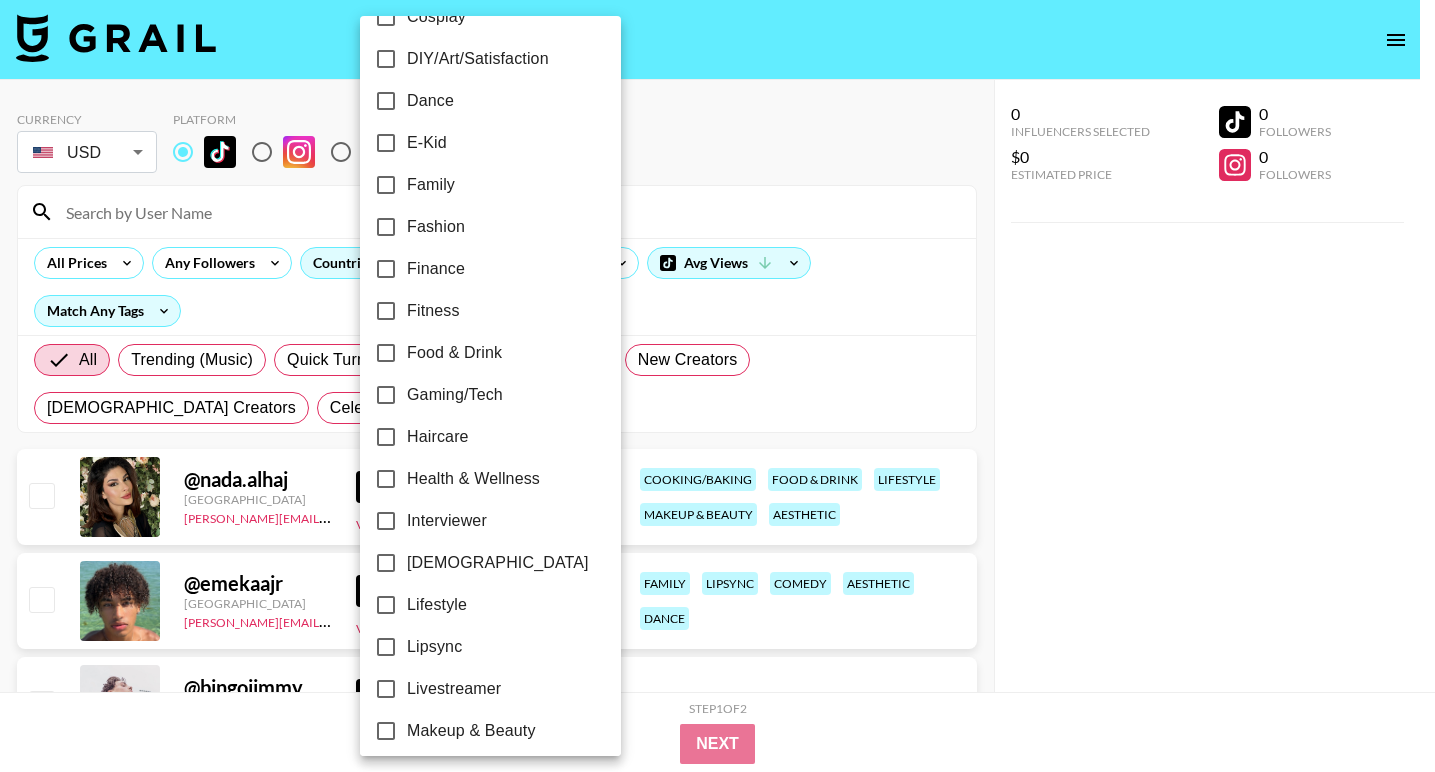 scroll, scrollTop: 491, scrollLeft: 0, axis: vertical 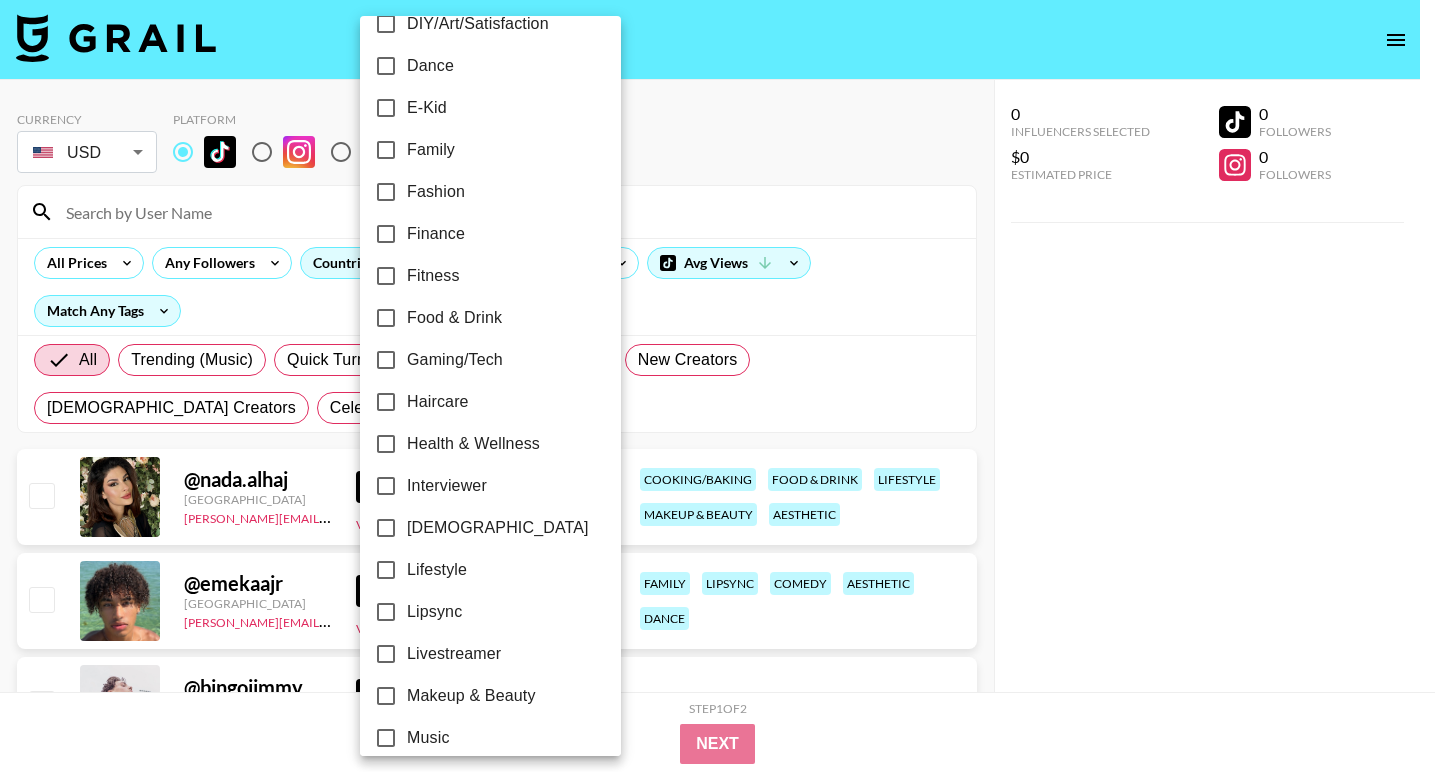 click on "Lifestyle" at bounding box center [386, 570] 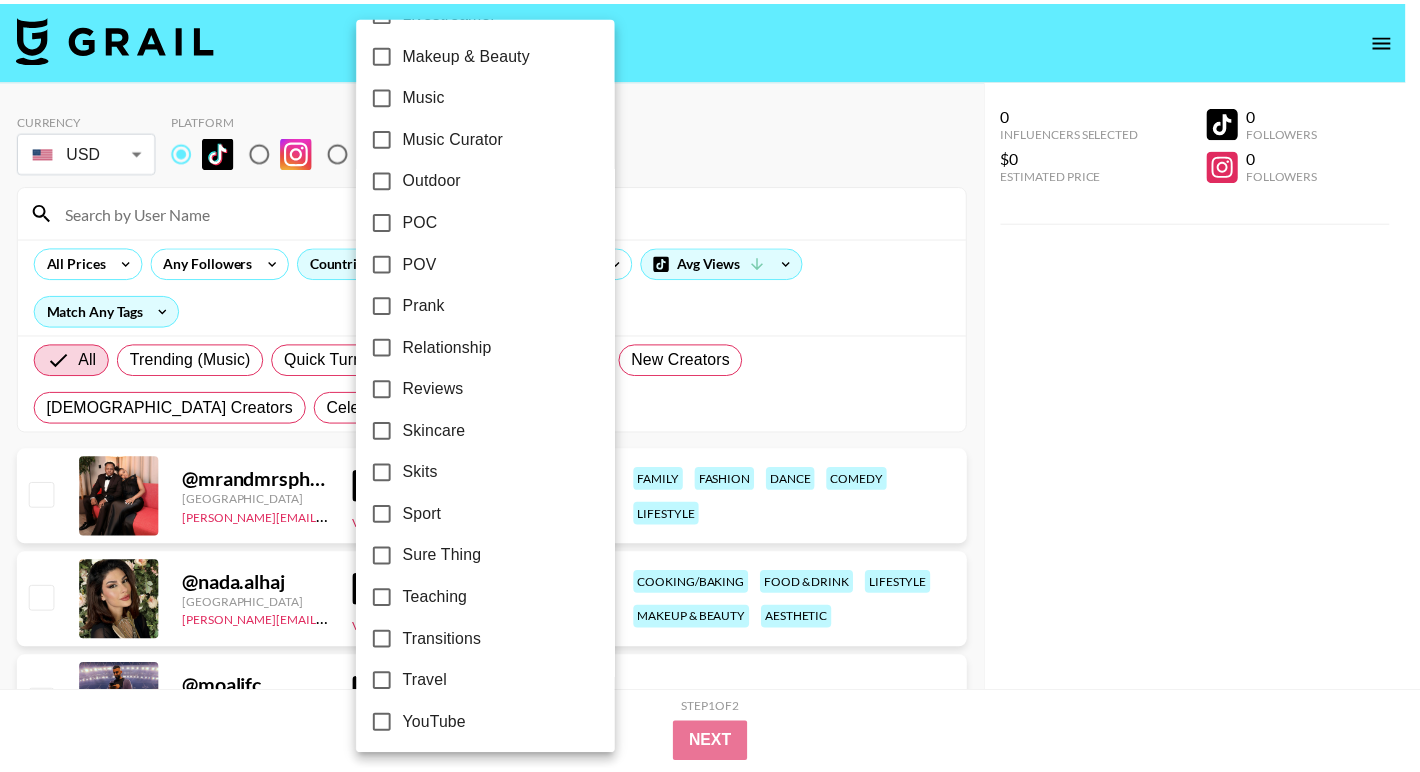 scroll, scrollTop: 1140, scrollLeft: 0, axis: vertical 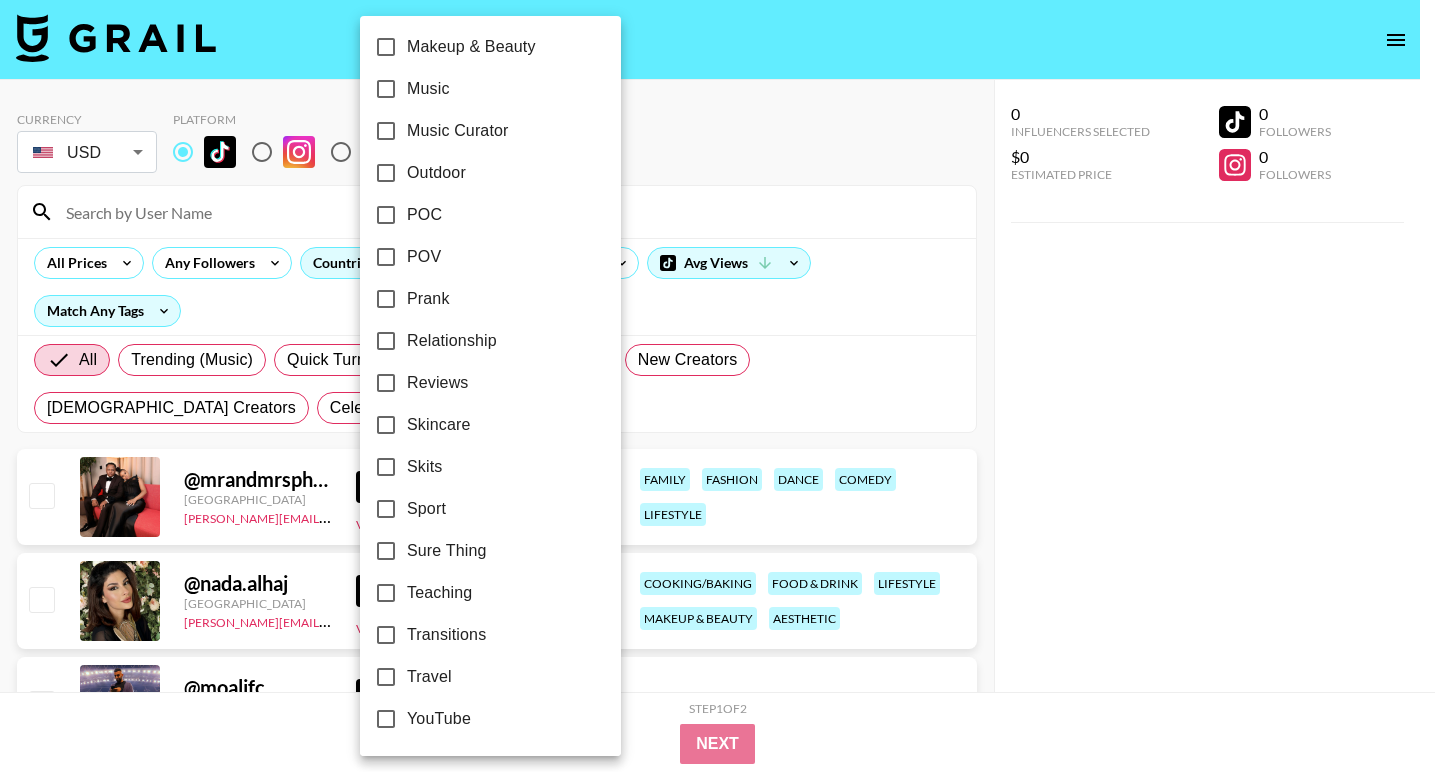 click on "Travel" at bounding box center [386, 677] 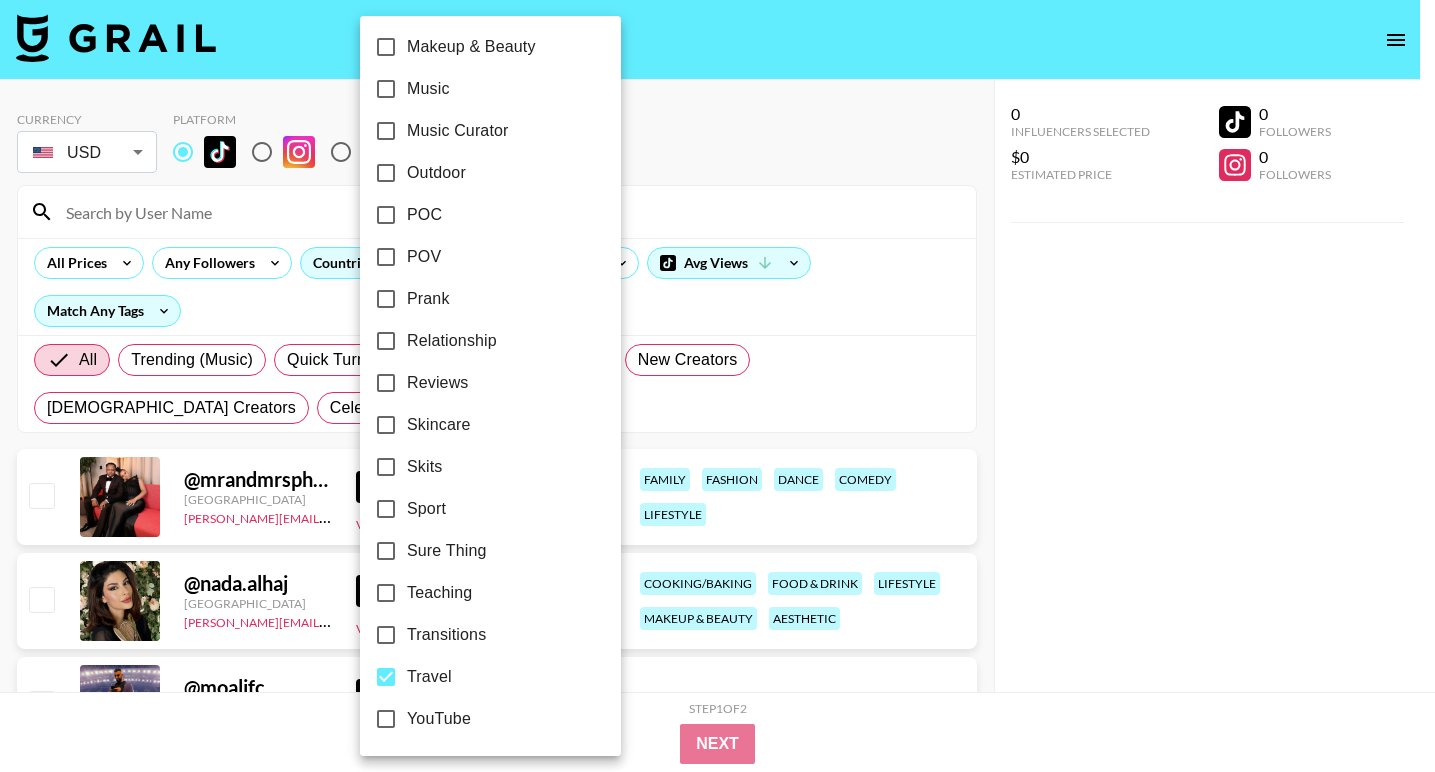 click at bounding box center [717, 386] 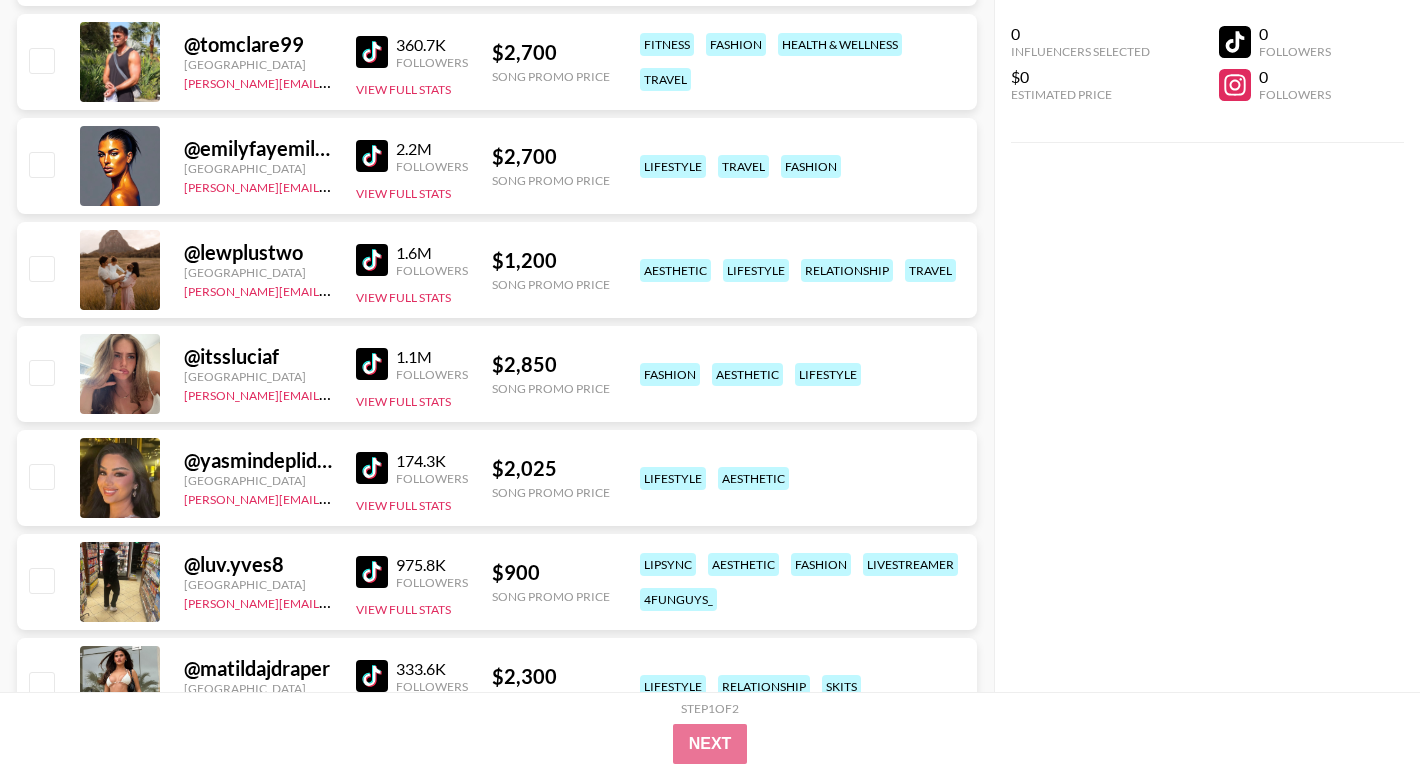 scroll, scrollTop: 2517, scrollLeft: 0, axis: vertical 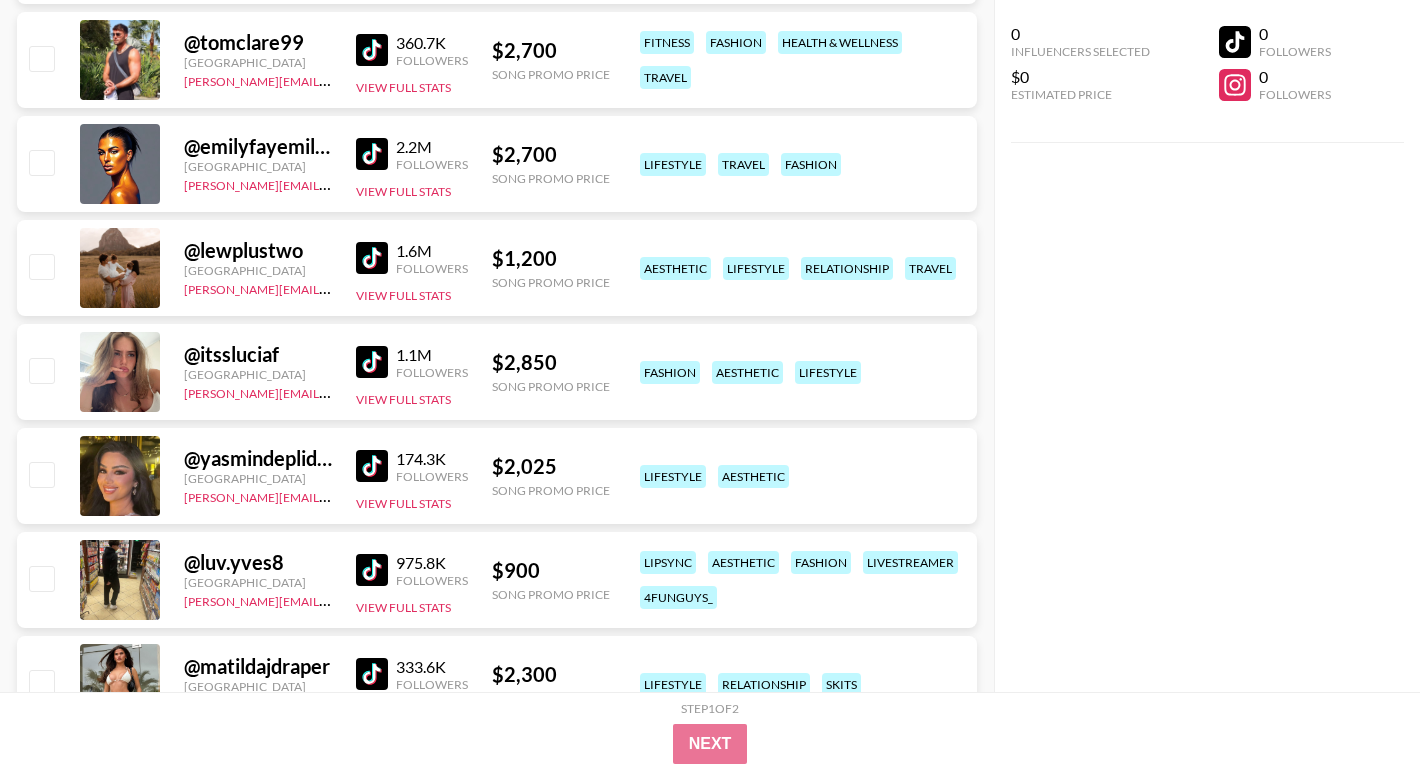 click at bounding box center (372, 466) 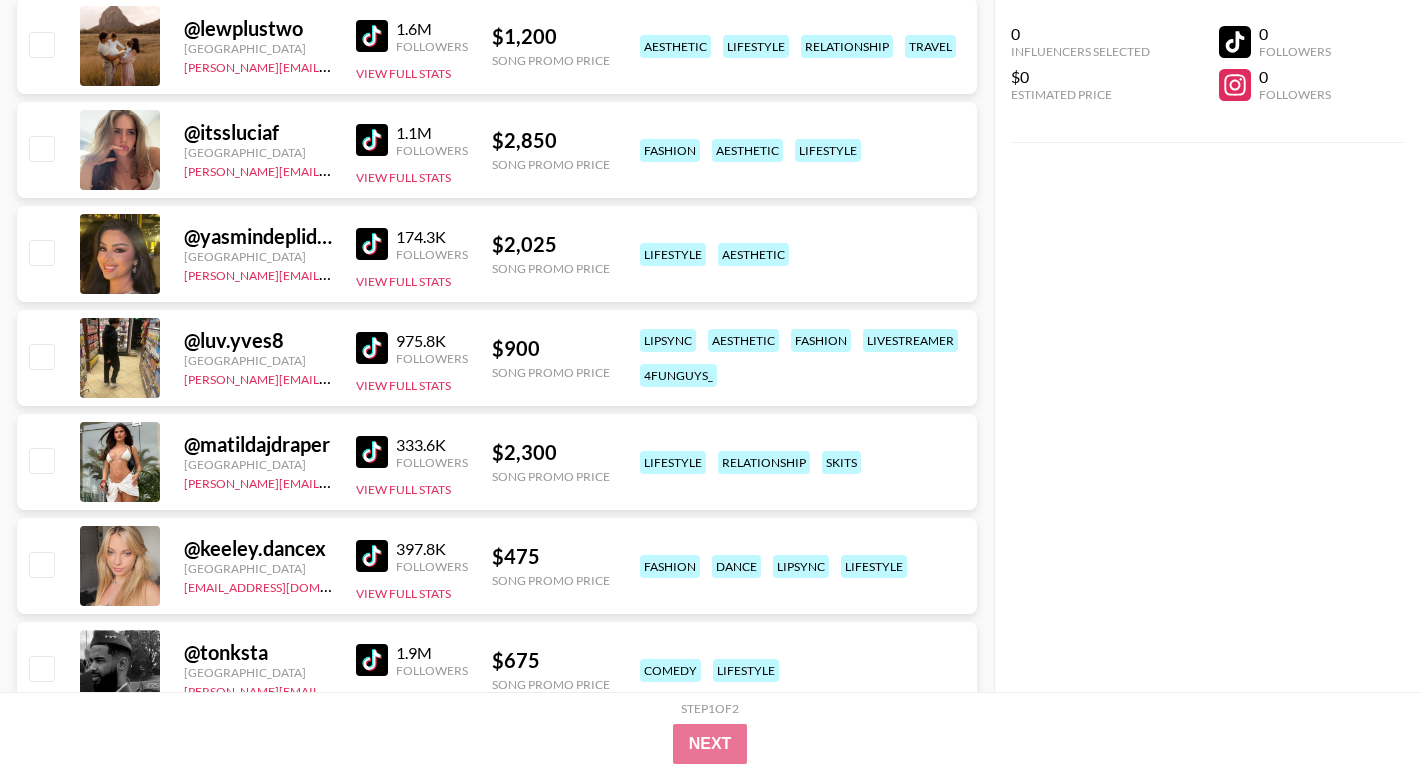 scroll, scrollTop: 2748, scrollLeft: 0, axis: vertical 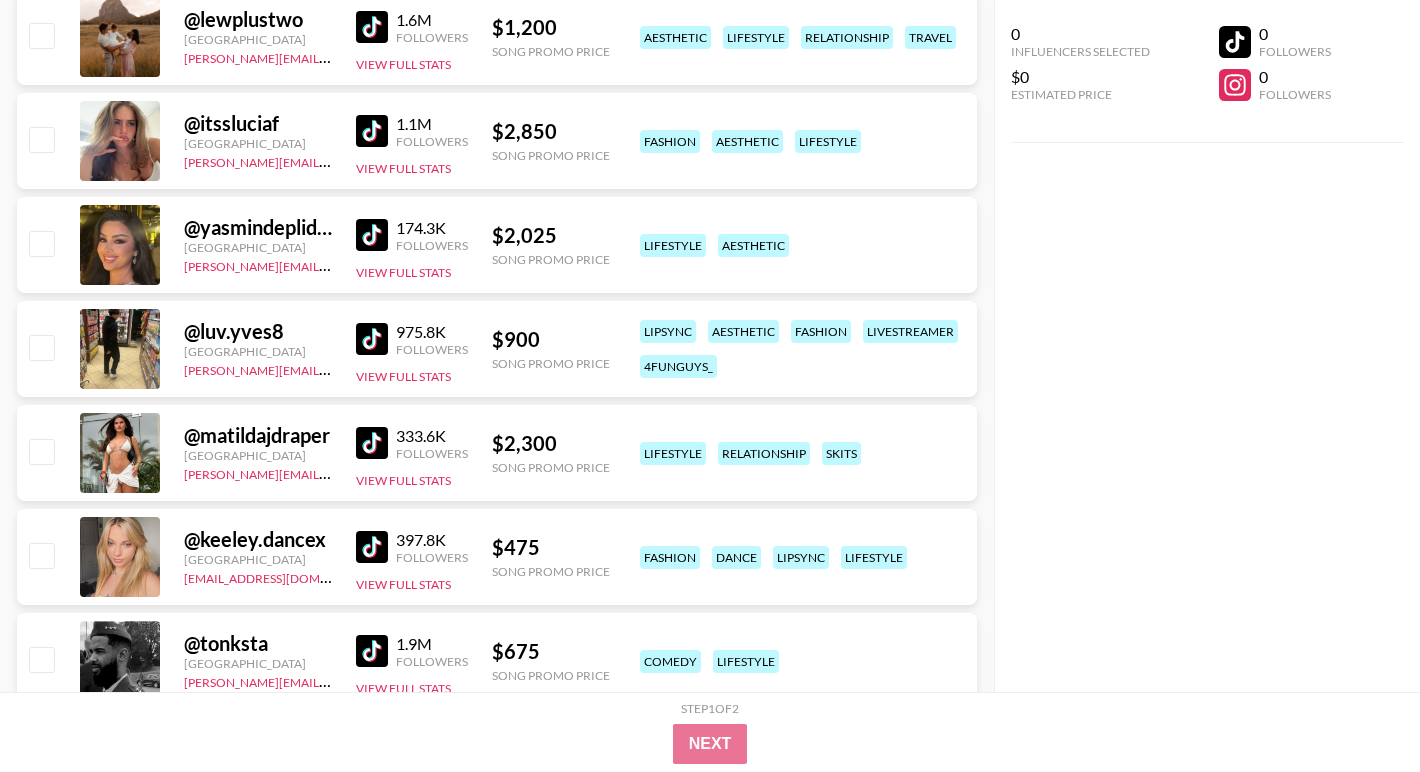 click at bounding box center [372, 547] 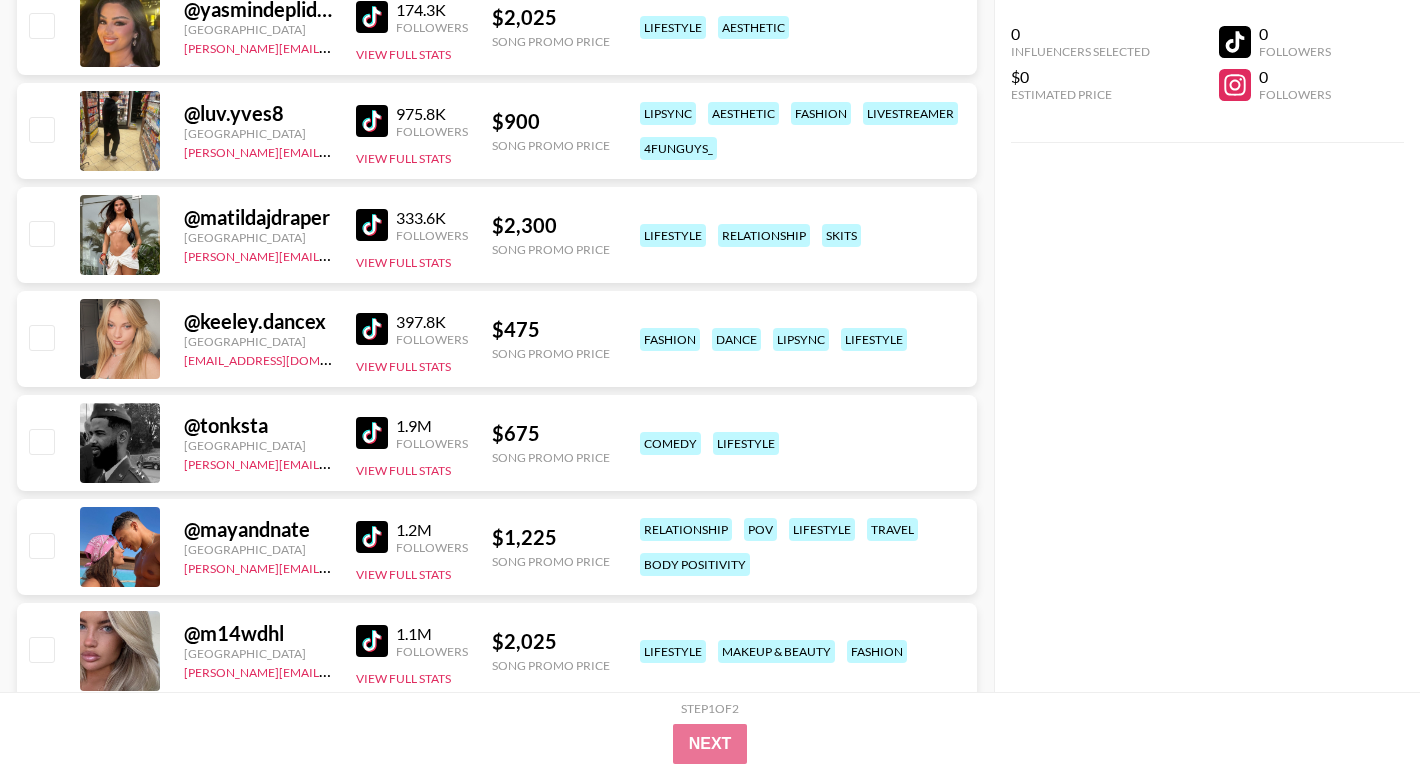 scroll, scrollTop: 2971, scrollLeft: 0, axis: vertical 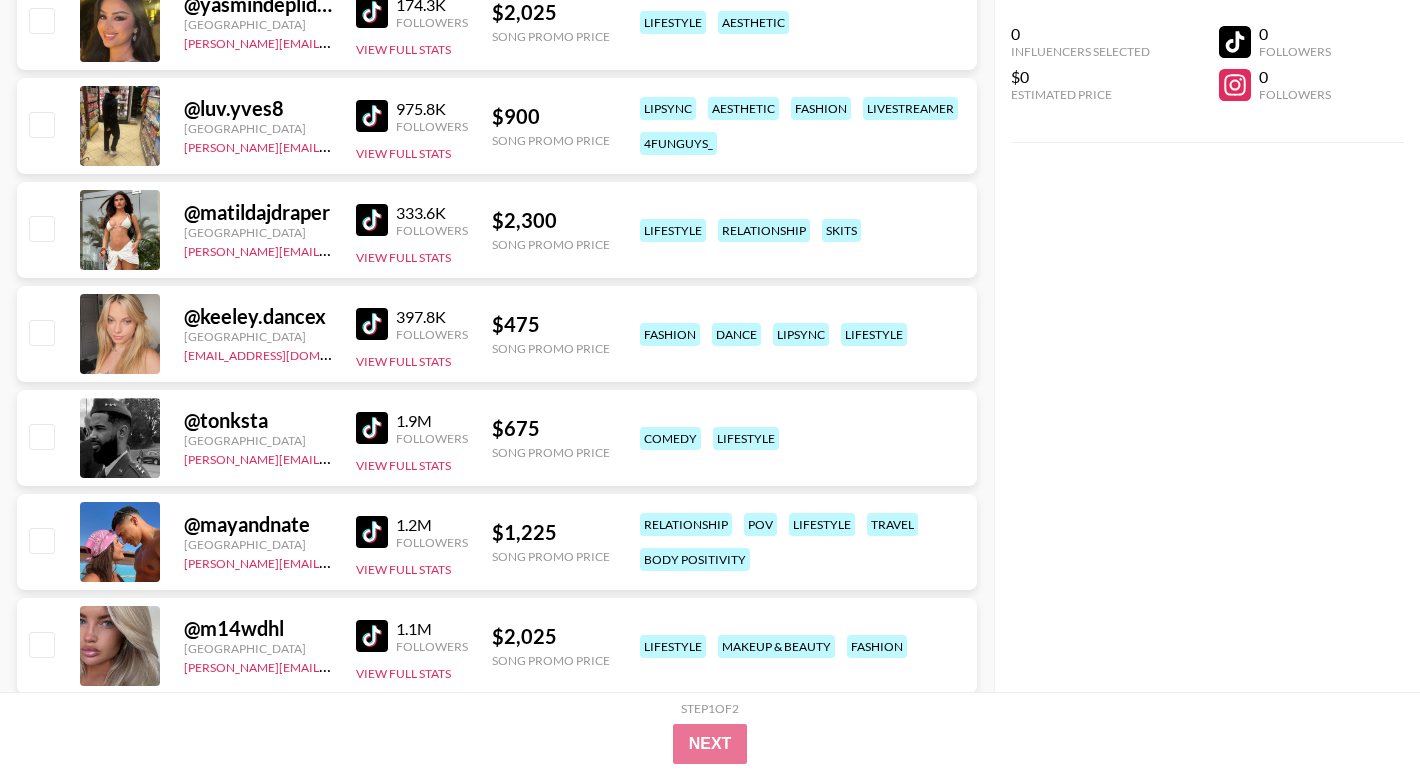 click at bounding box center (372, 532) 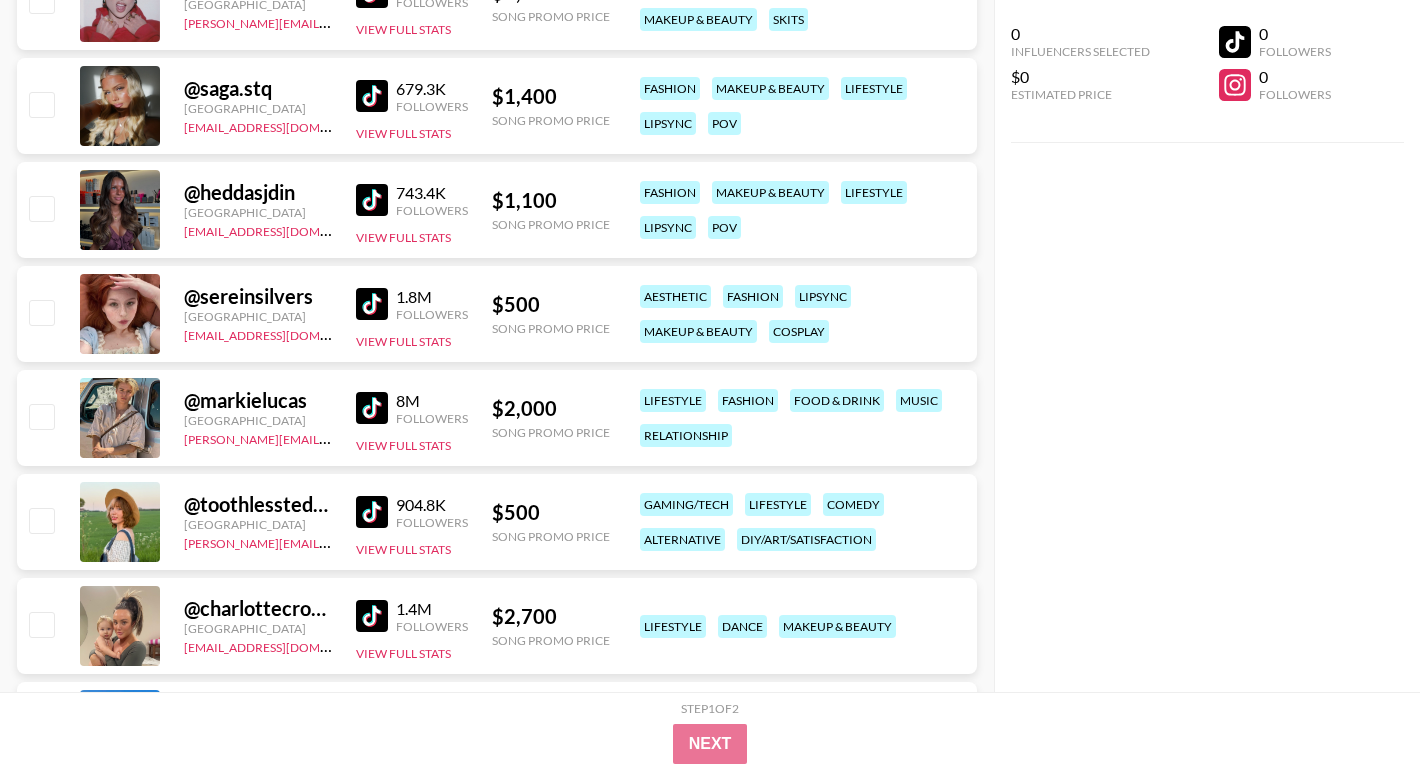 scroll, scrollTop: 3928, scrollLeft: 0, axis: vertical 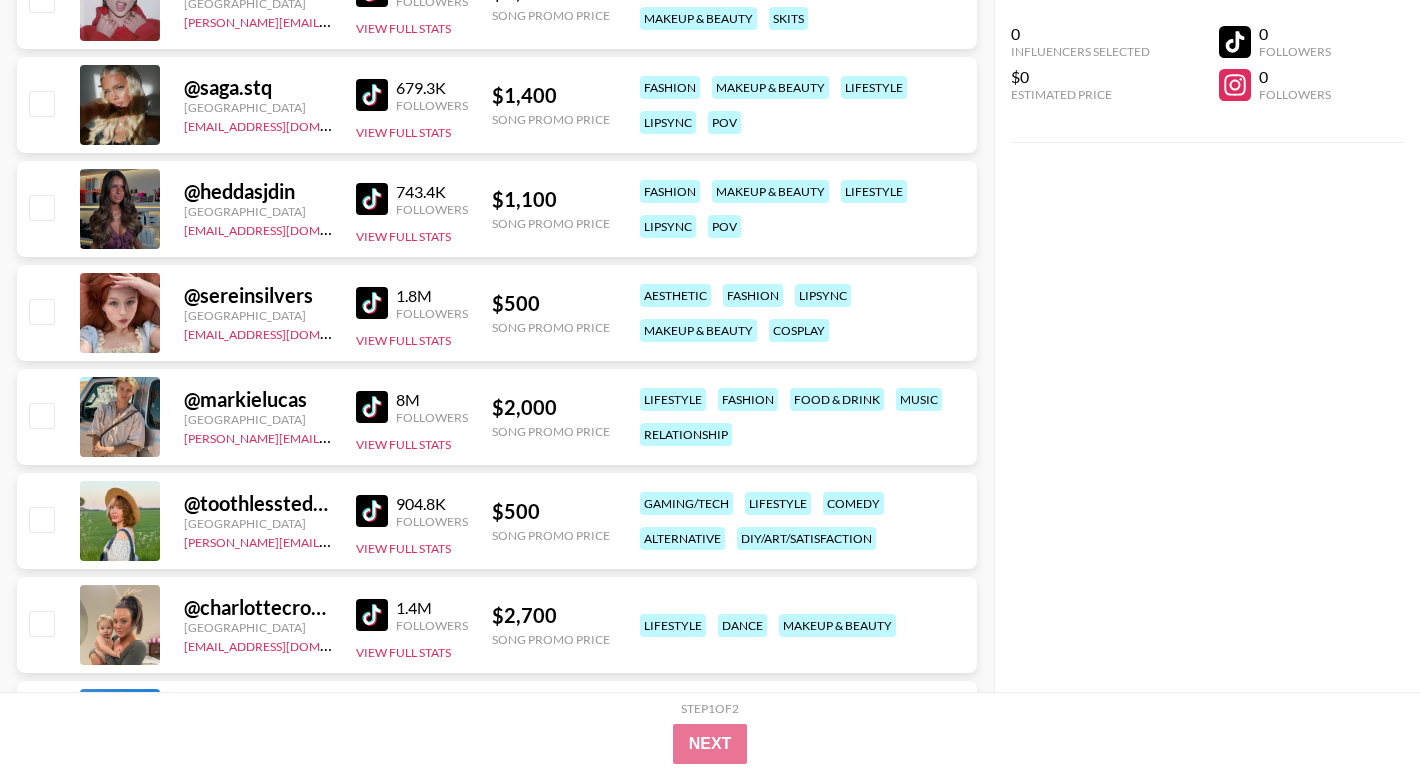 click at bounding box center [372, 511] 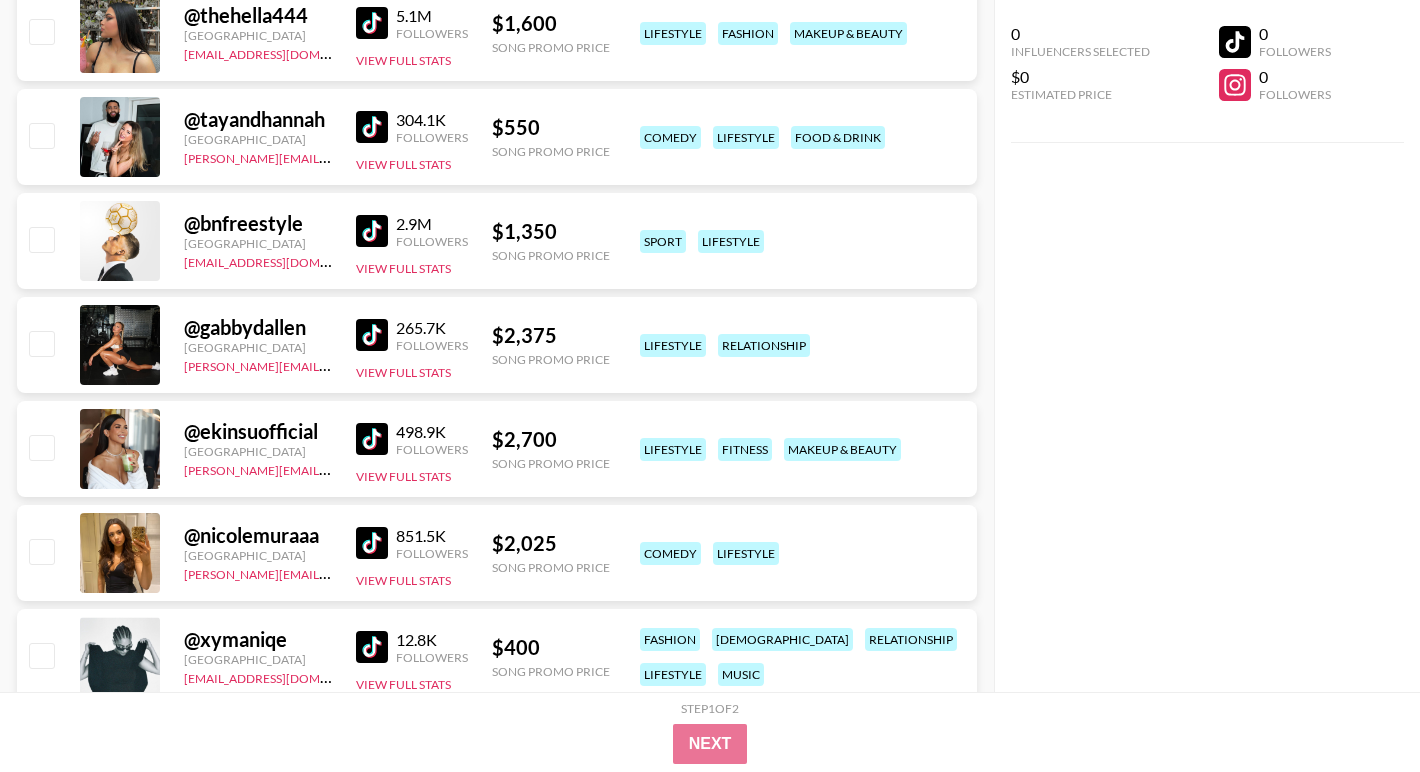 scroll, scrollTop: 4746, scrollLeft: 0, axis: vertical 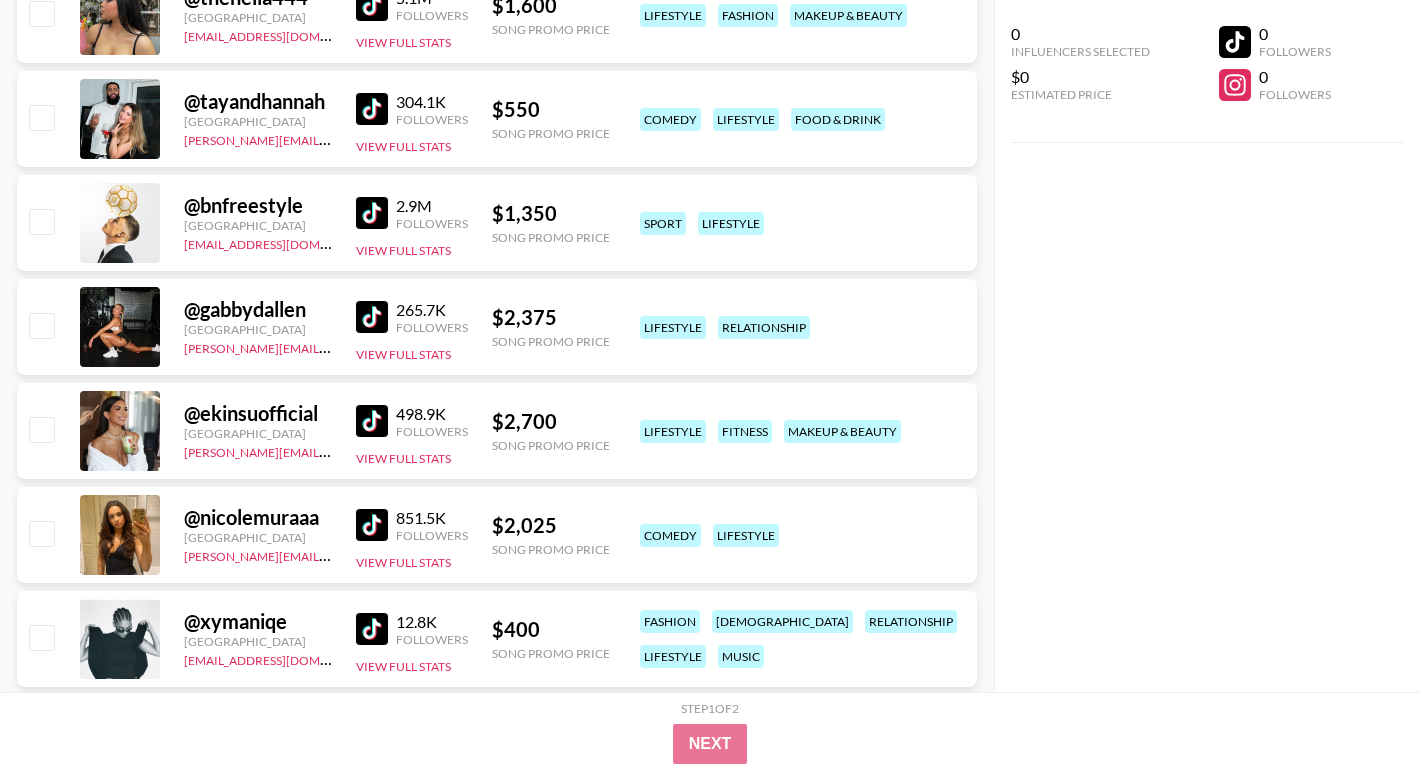 click at bounding box center [372, 525] 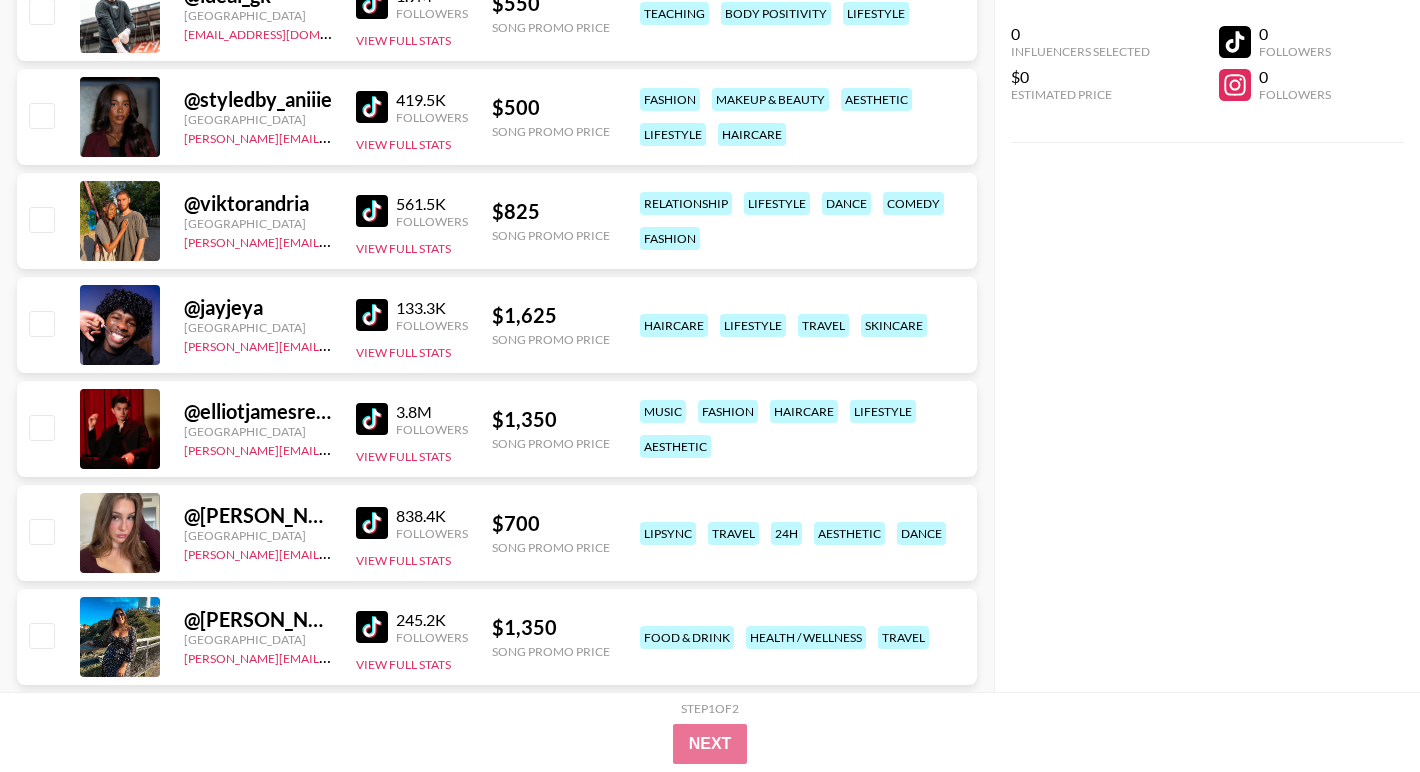 scroll, scrollTop: 5479, scrollLeft: 0, axis: vertical 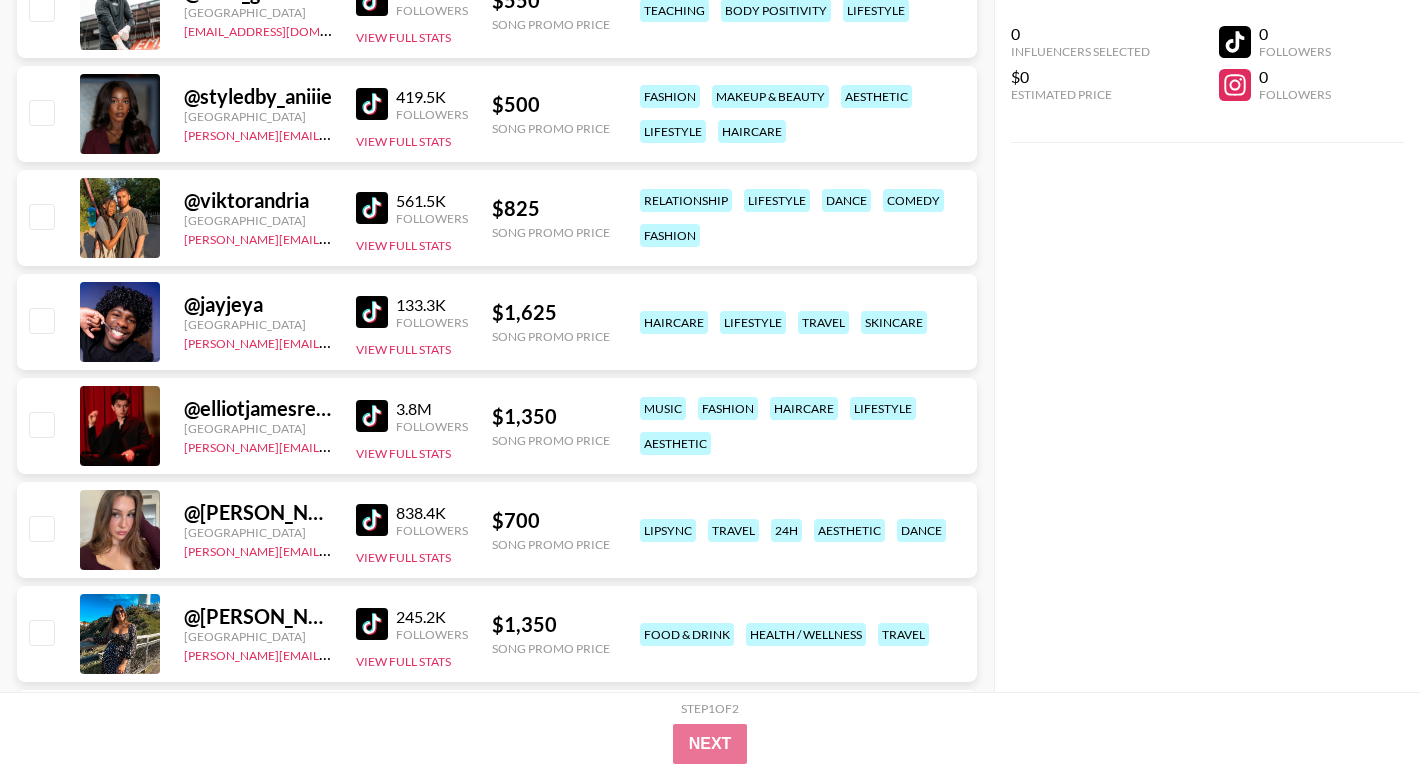click at bounding box center (372, 520) 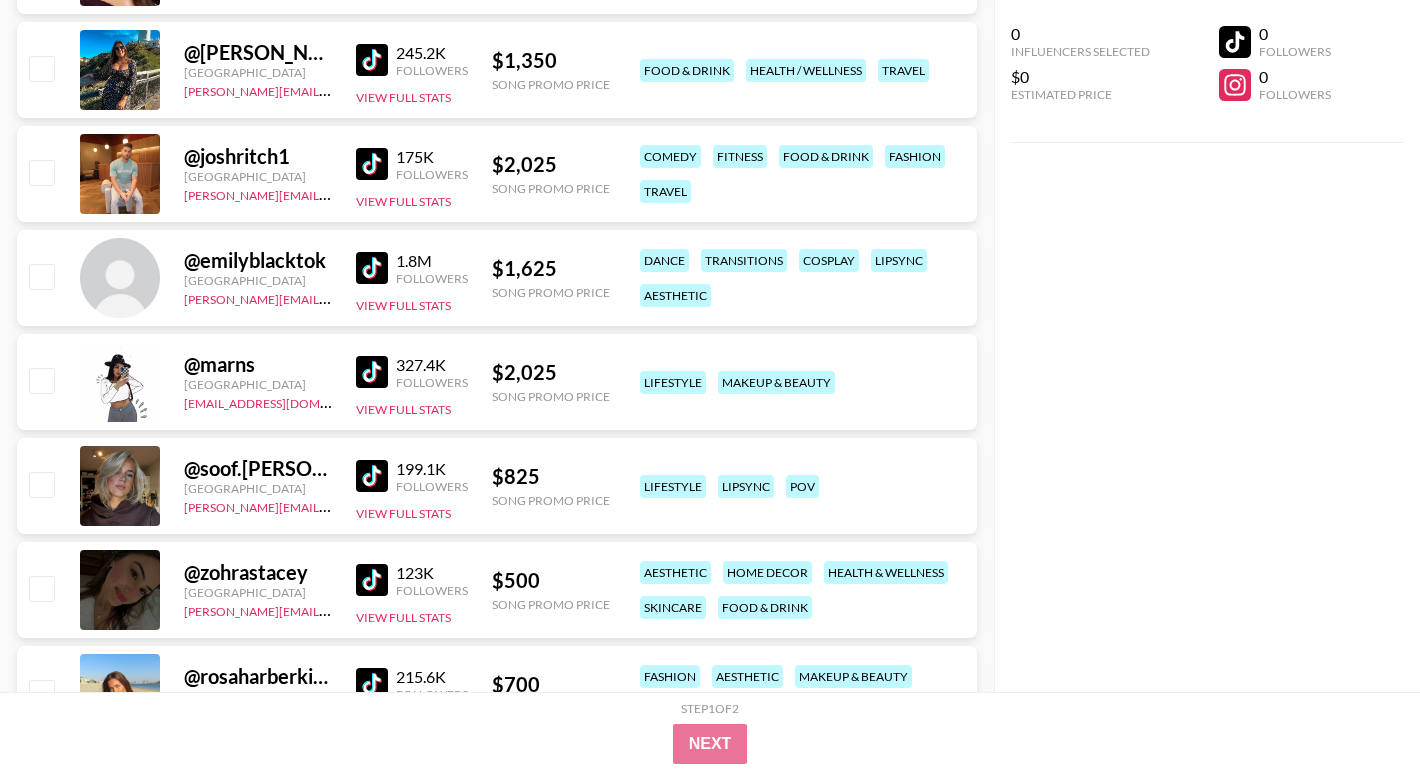 scroll, scrollTop: 6054, scrollLeft: 0, axis: vertical 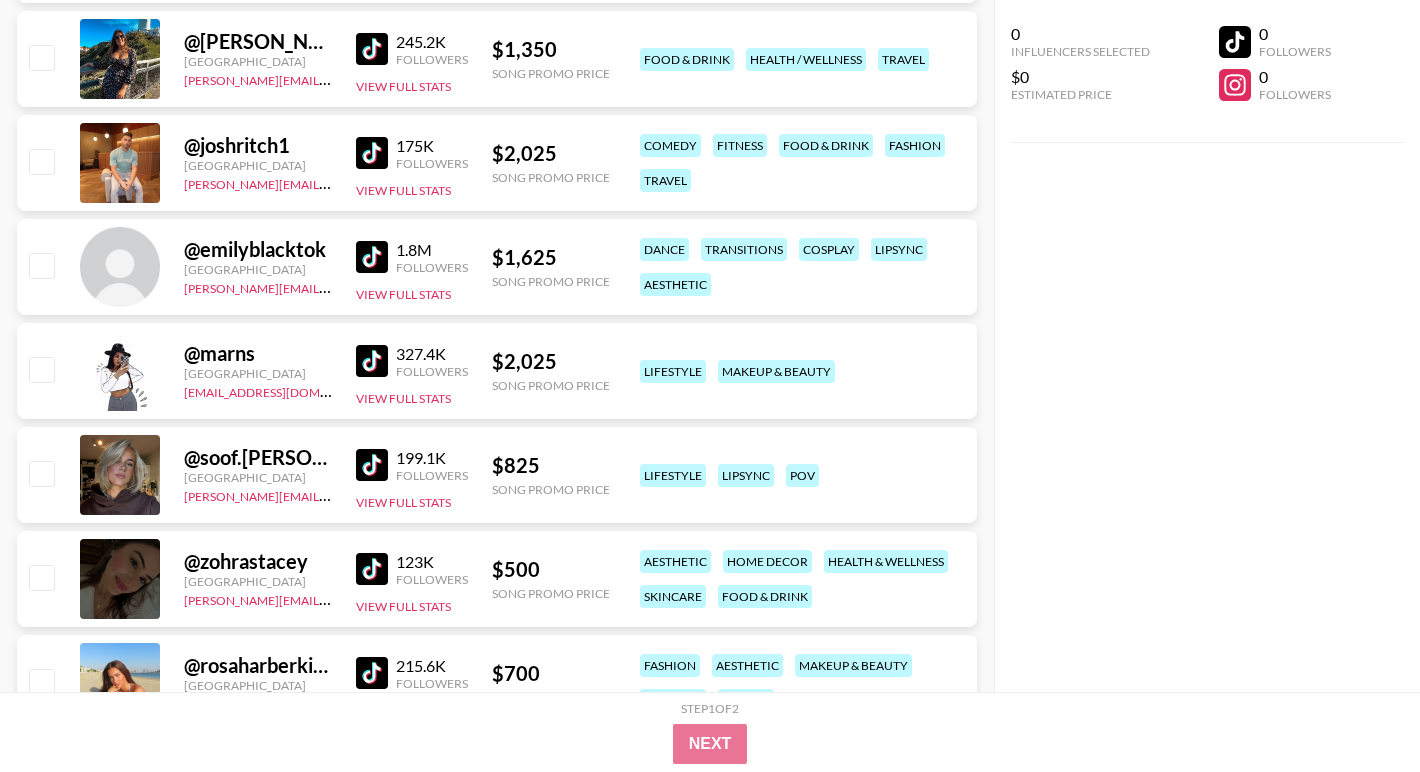 click at bounding box center [372, 465] 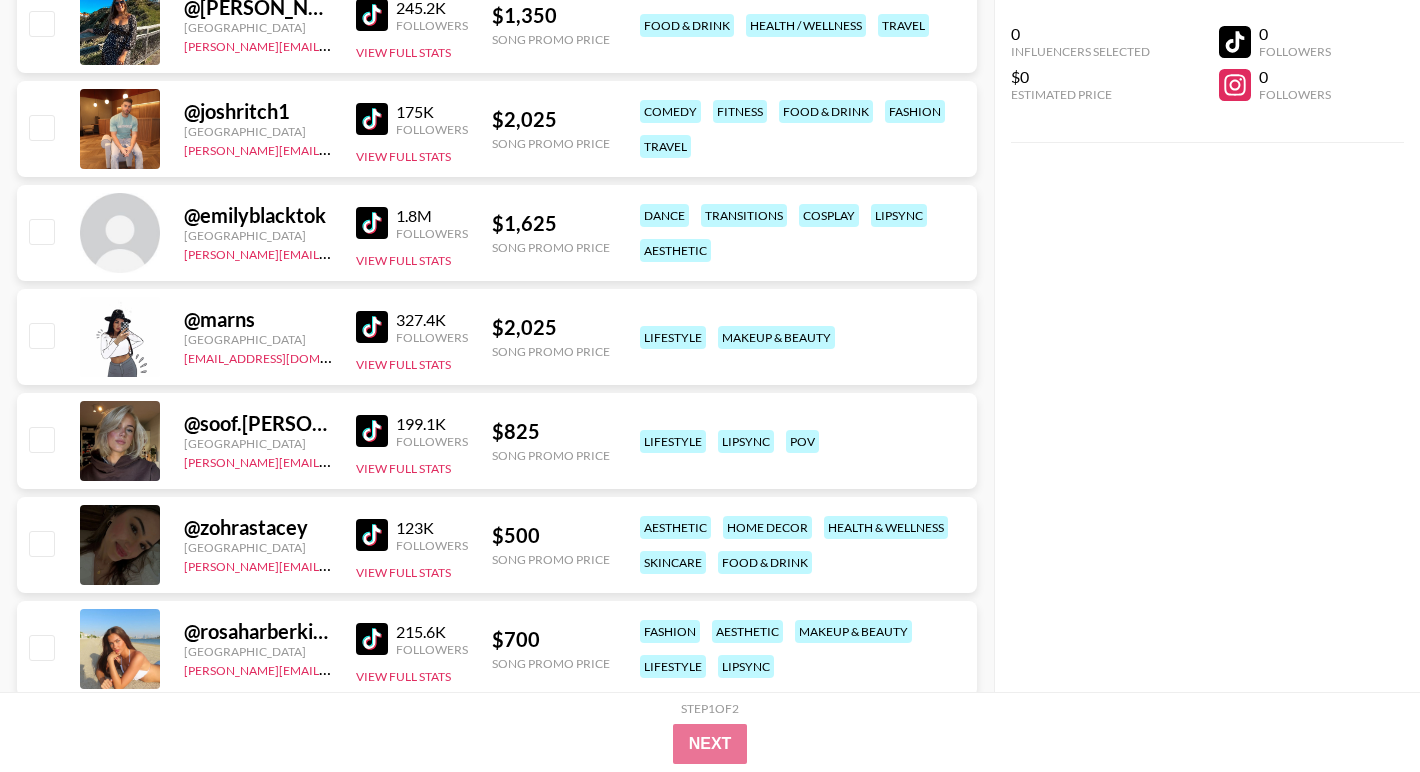 scroll, scrollTop: 6120, scrollLeft: 0, axis: vertical 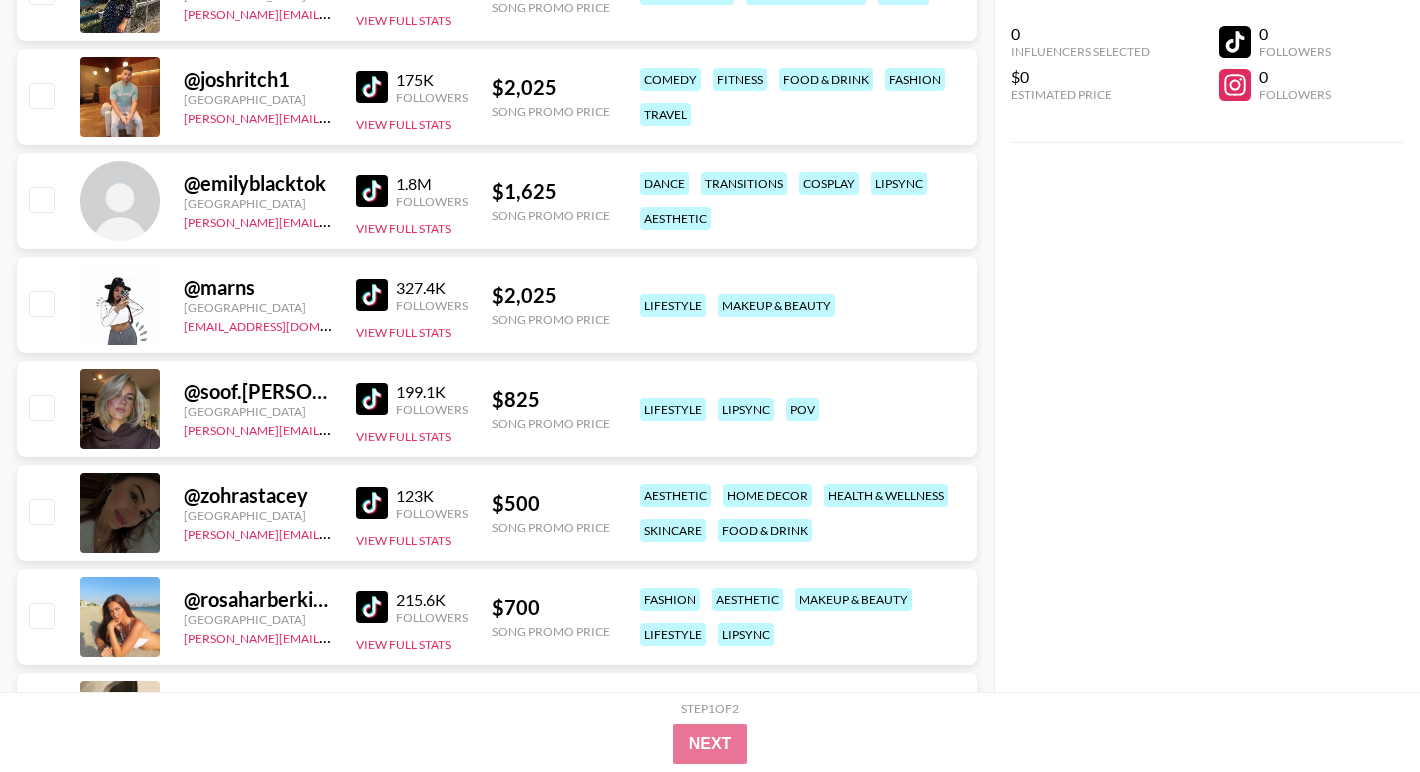 click at bounding box center (372, 503) 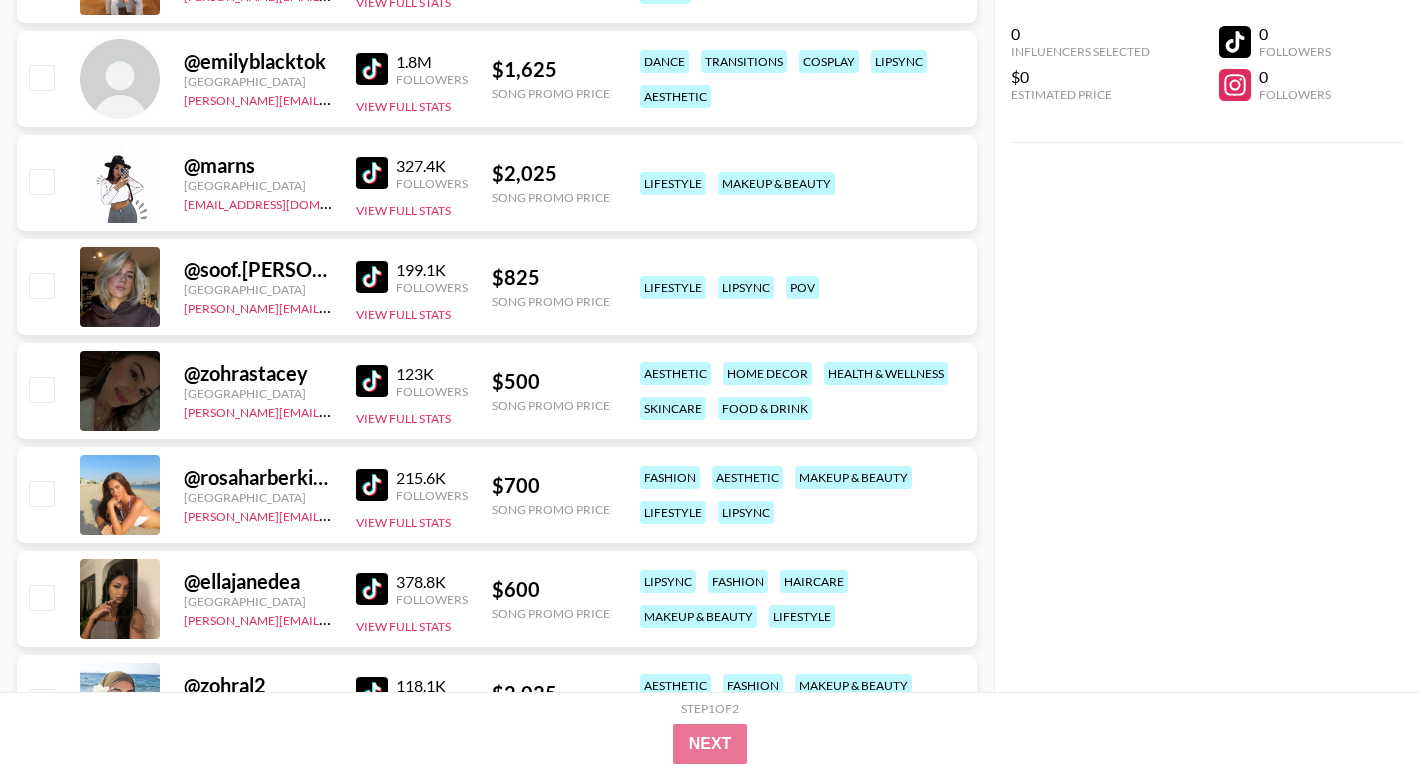 scroll, scrollTop: 6245, scrollLeft: 0, axis: vertical 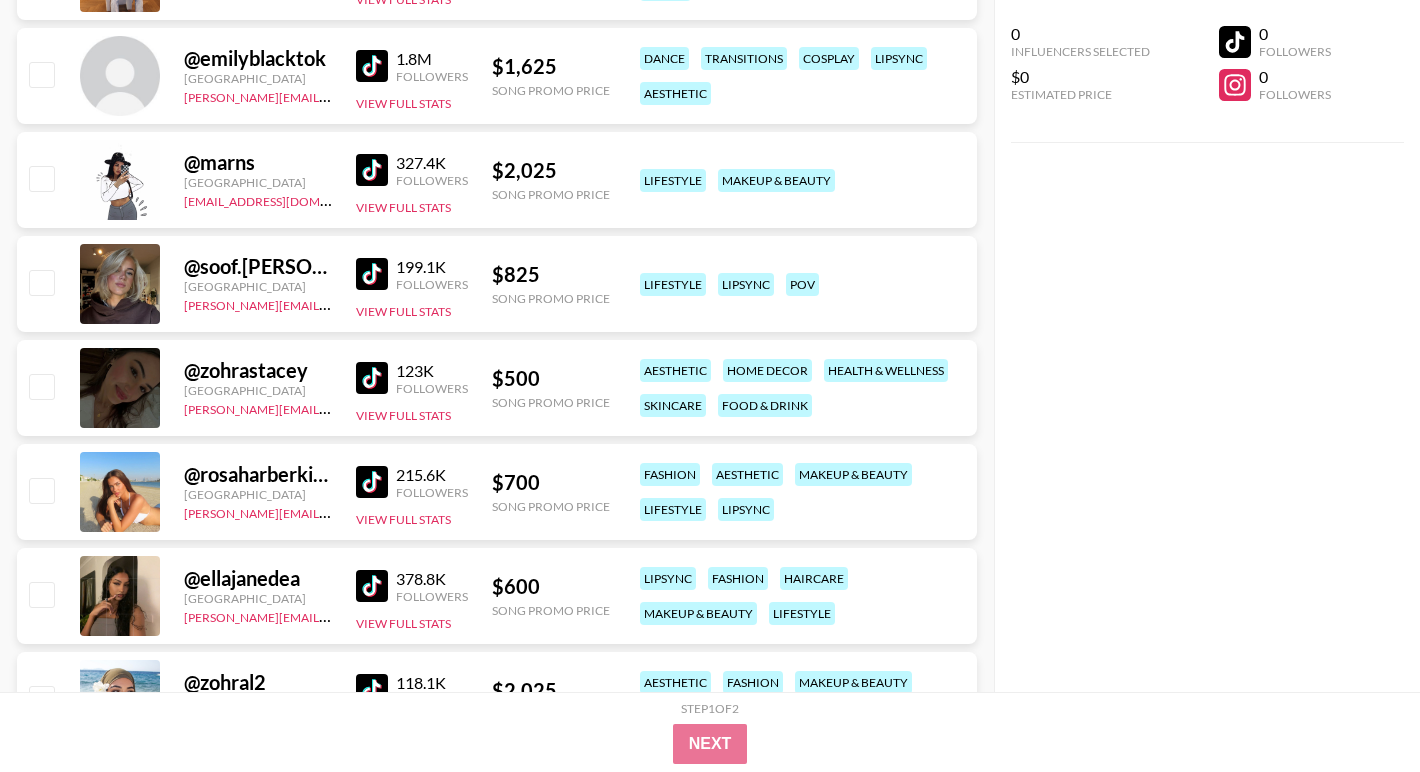 click at bounding box center [372, 482] 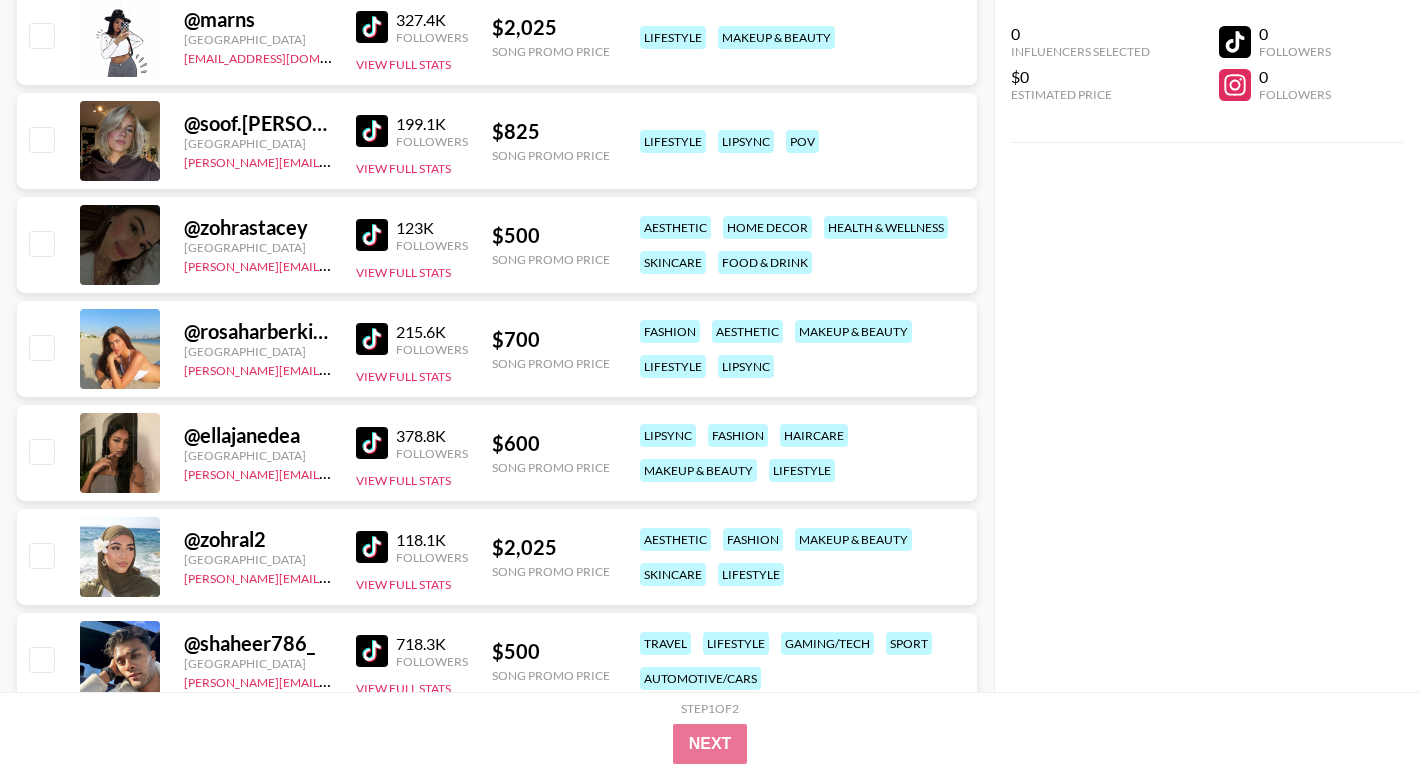 scroll, scrollTop: 6418, scrollLeft: 0, axis: vertical 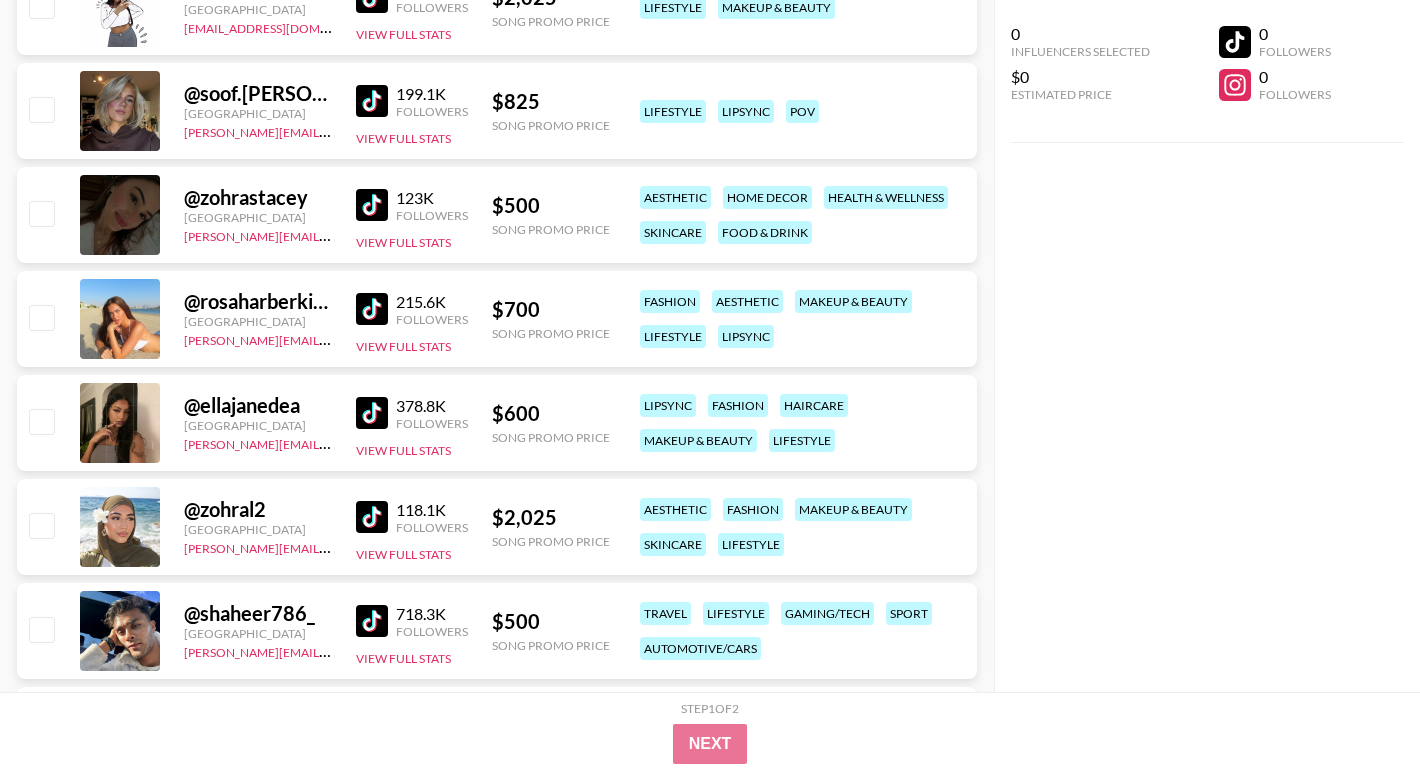 click at bounding box center (372, 413) 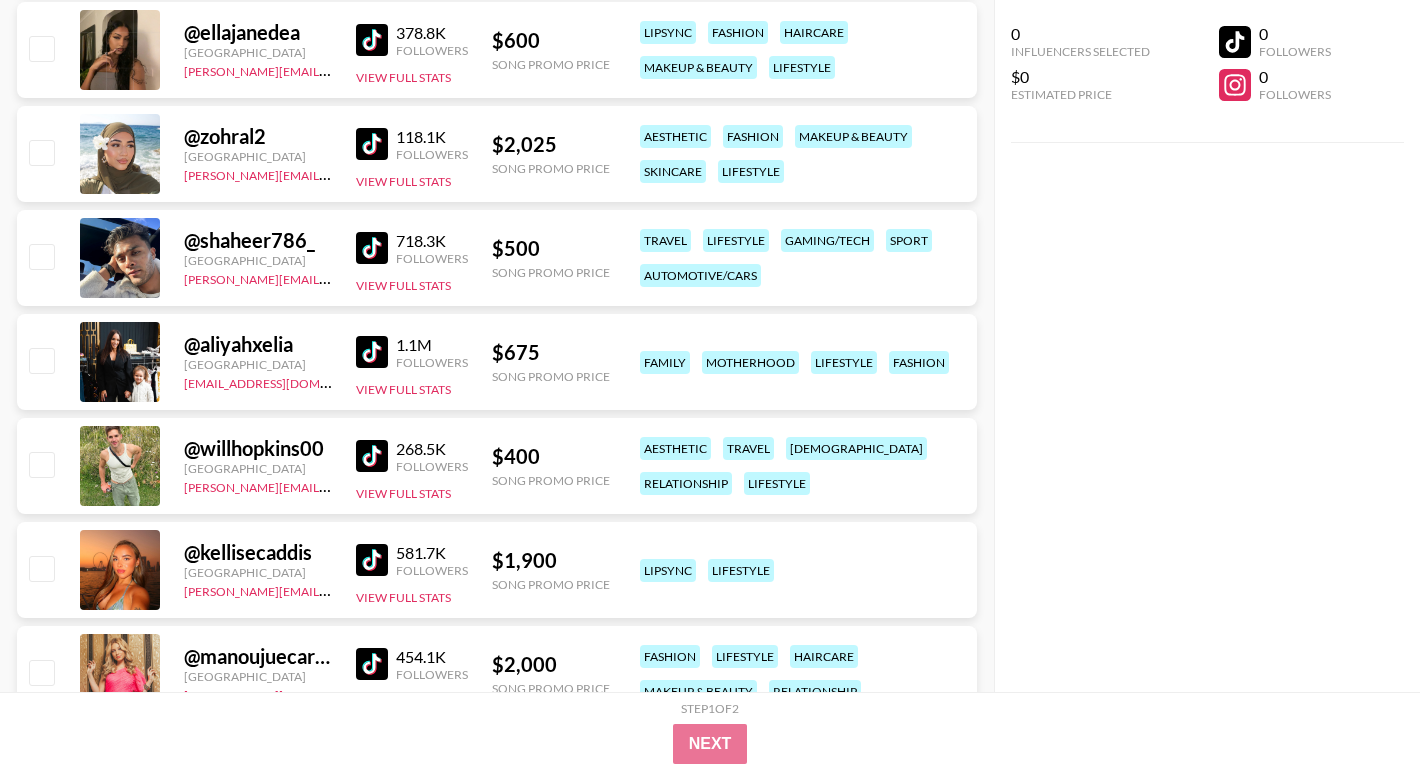 scroll, scrollTop: 6792, scrollLeft: 0, axis: vertical 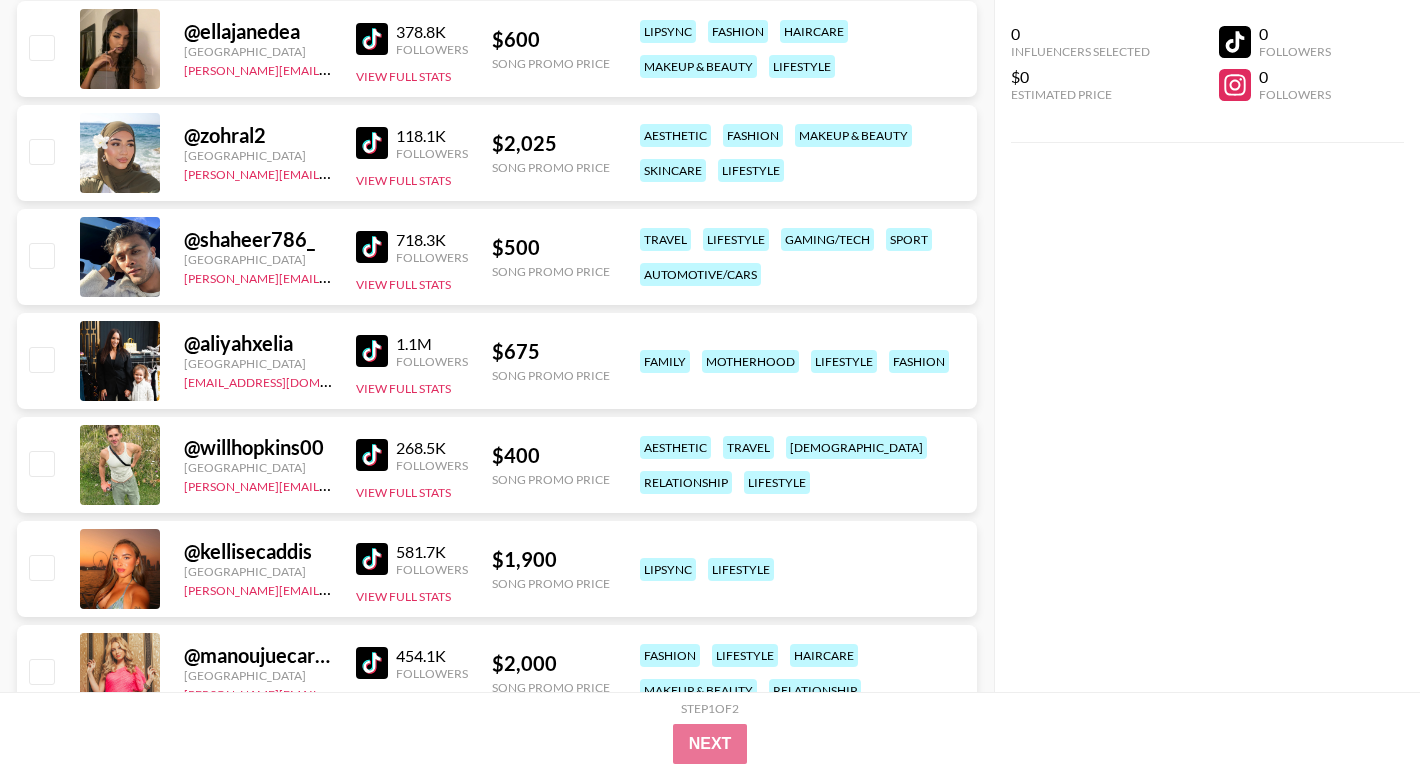 click at bounding box center [372, 559] 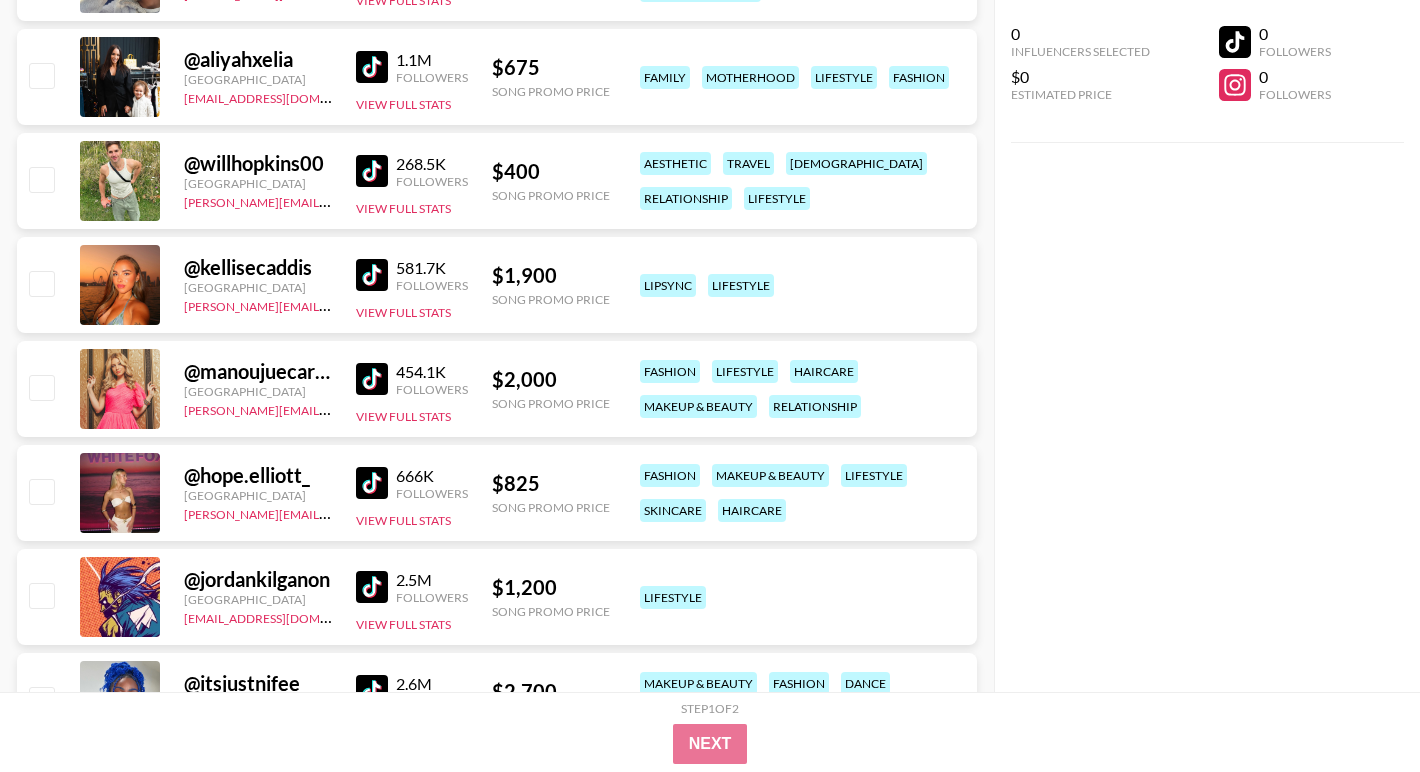 scroll, scrollTop: 7087, scrollLeft: 0, axis: vertical 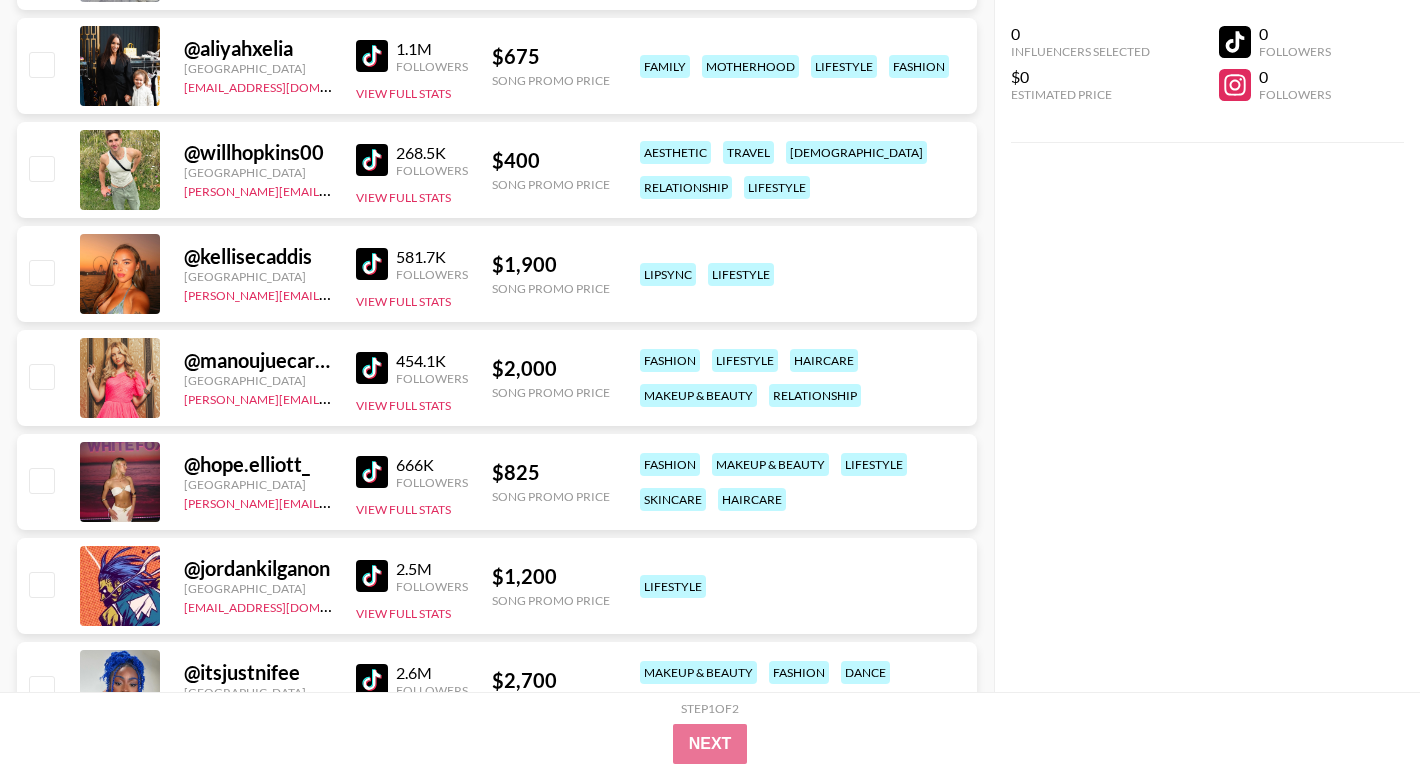 click at bounding box center (372, 472) 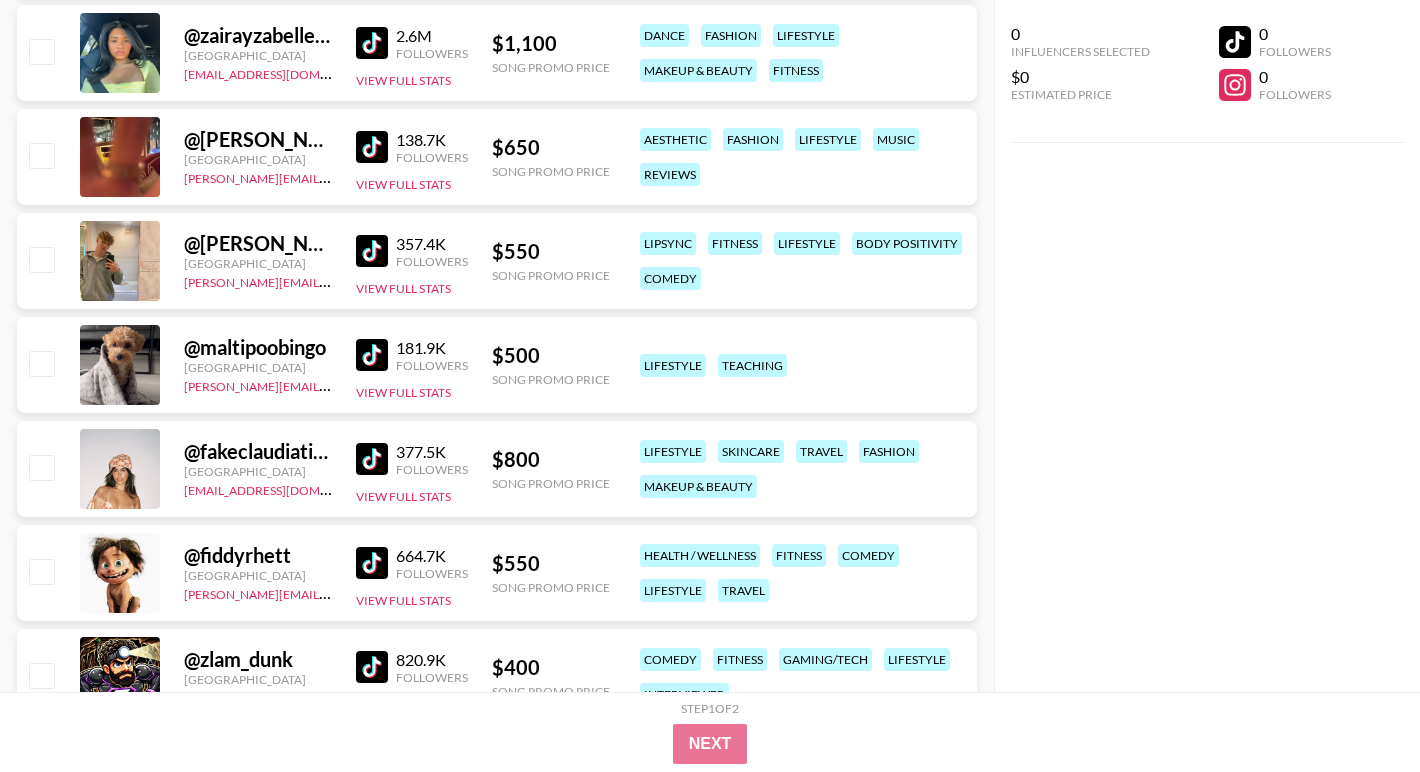 scroll, scrollTop: 7934, scrollLeft: 0, axis: vertical 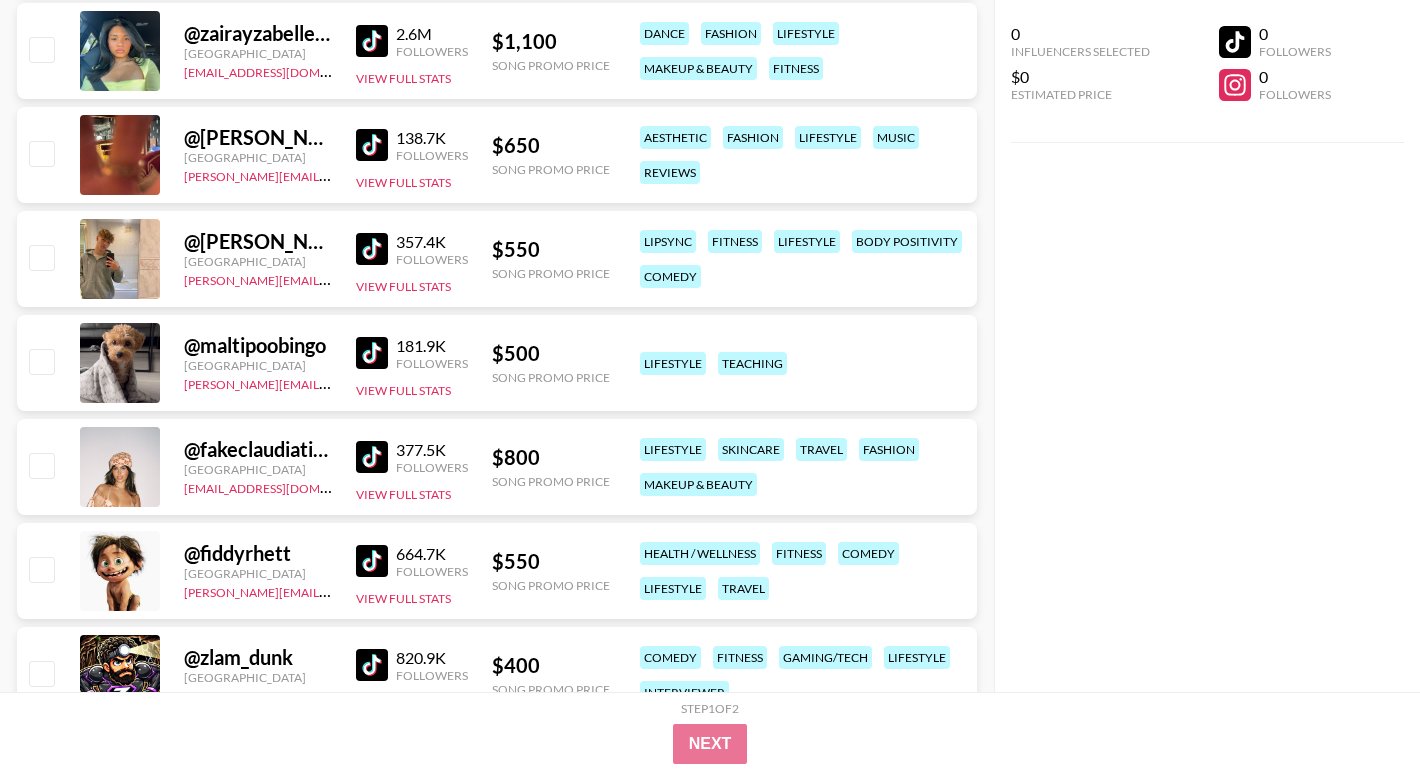 click at bounding box center [372, 457] 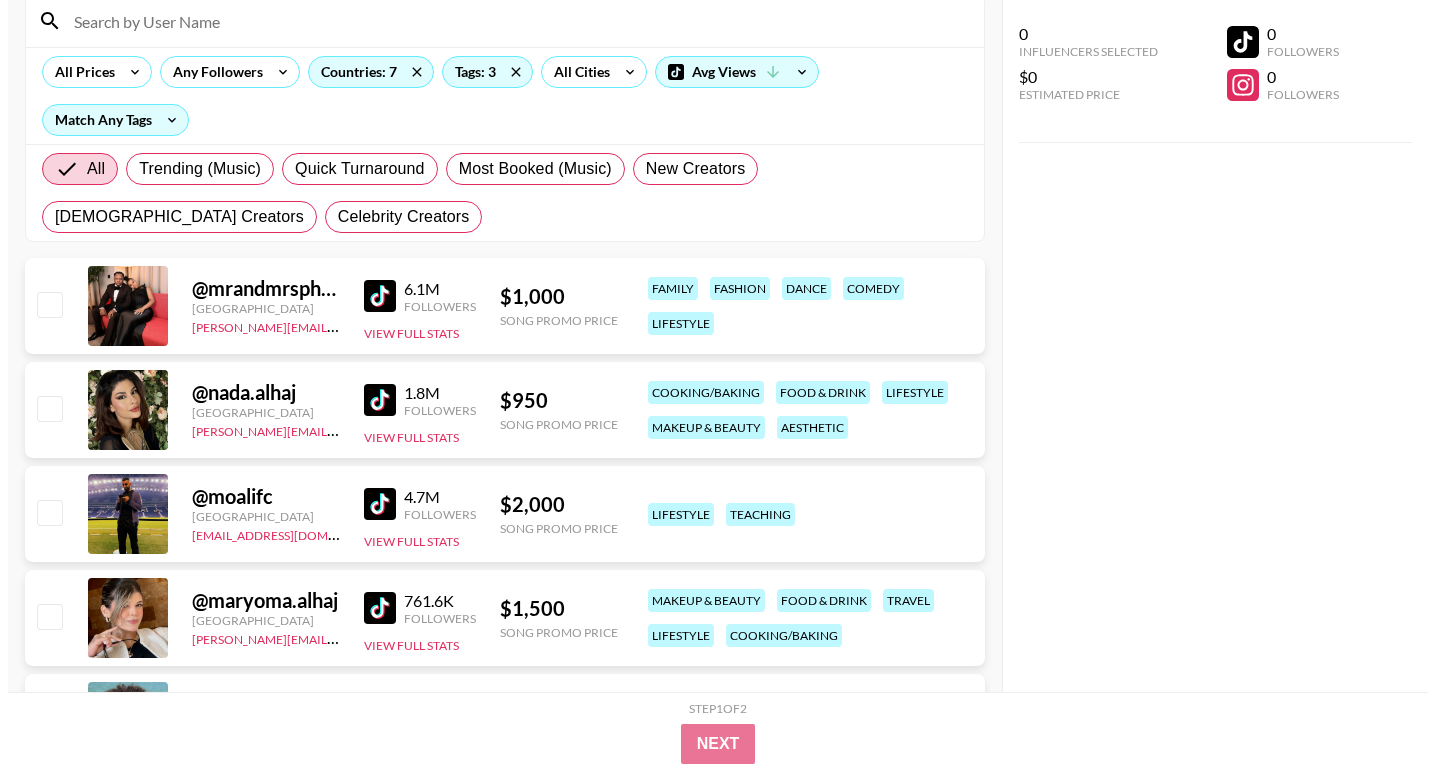 scroll, scrollTop: 0, scrollLeft: 0, axis: both 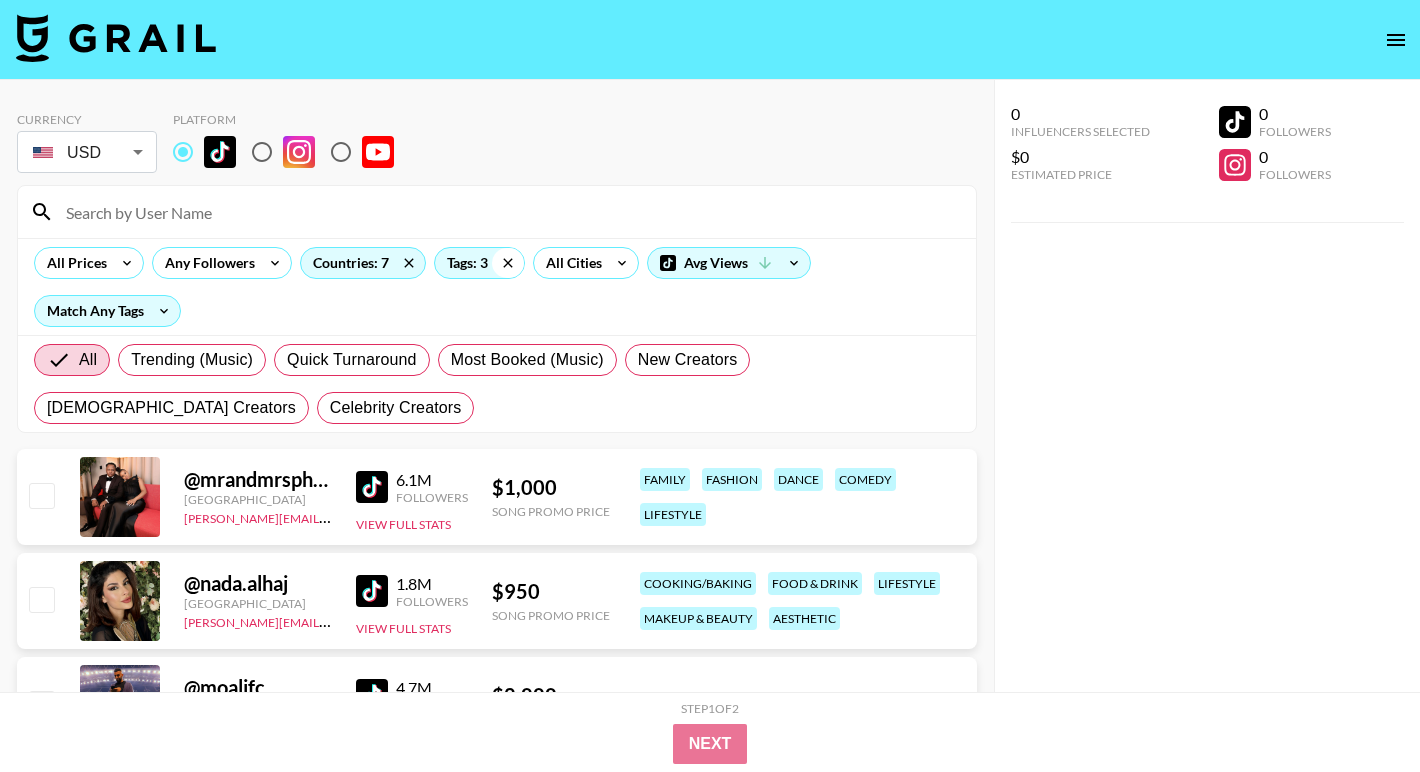 click 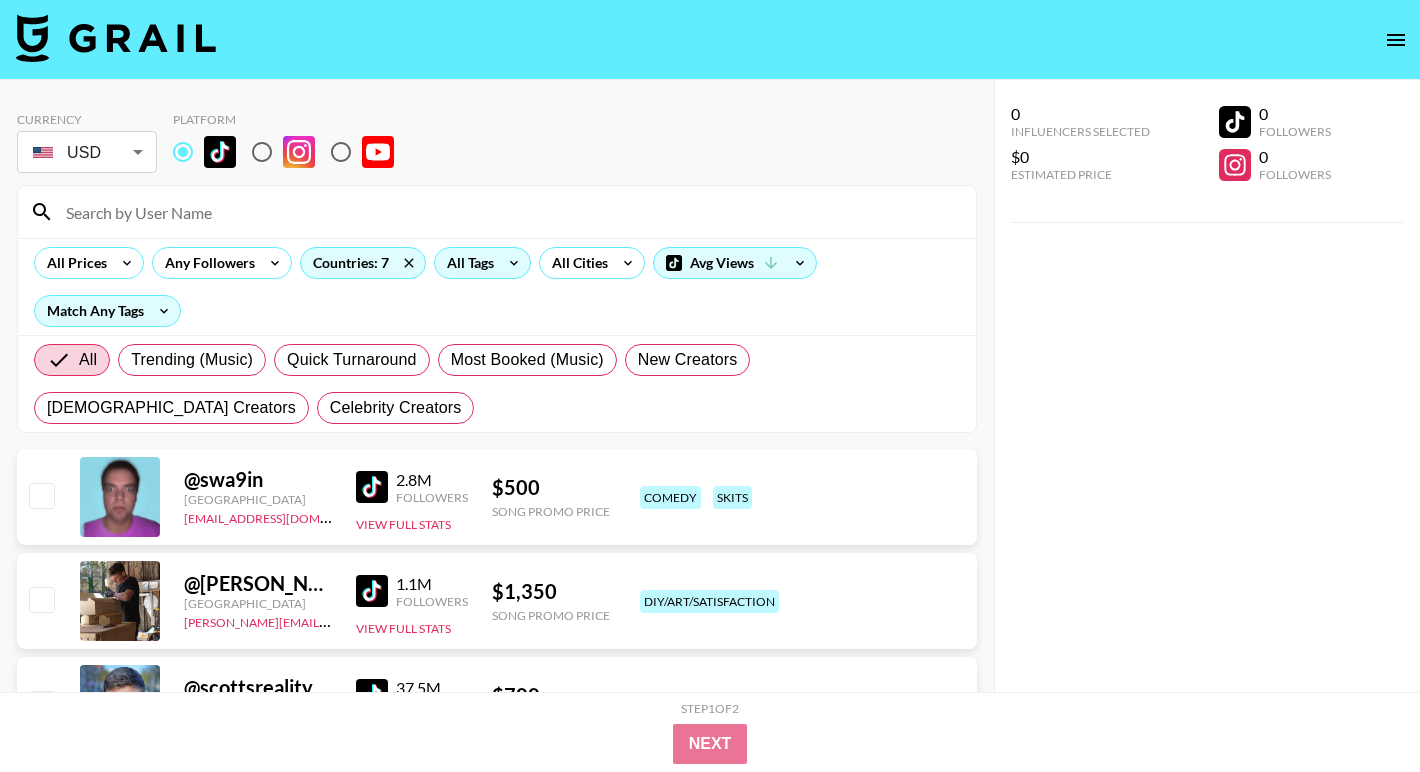 click on "All Tags" at bounding box center [466, 263] 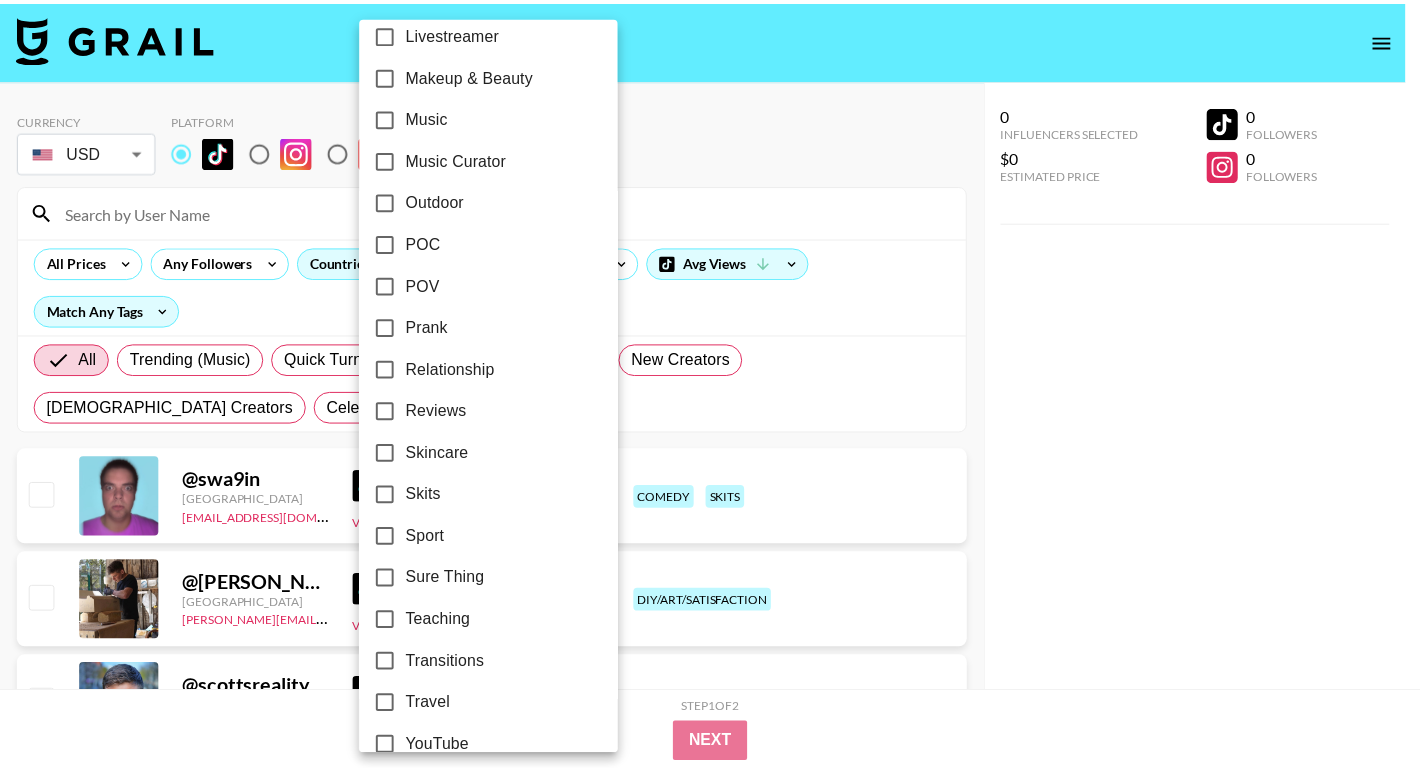 scroll, scrollTop: 1140, scrollLeft: 0, axis: vertical 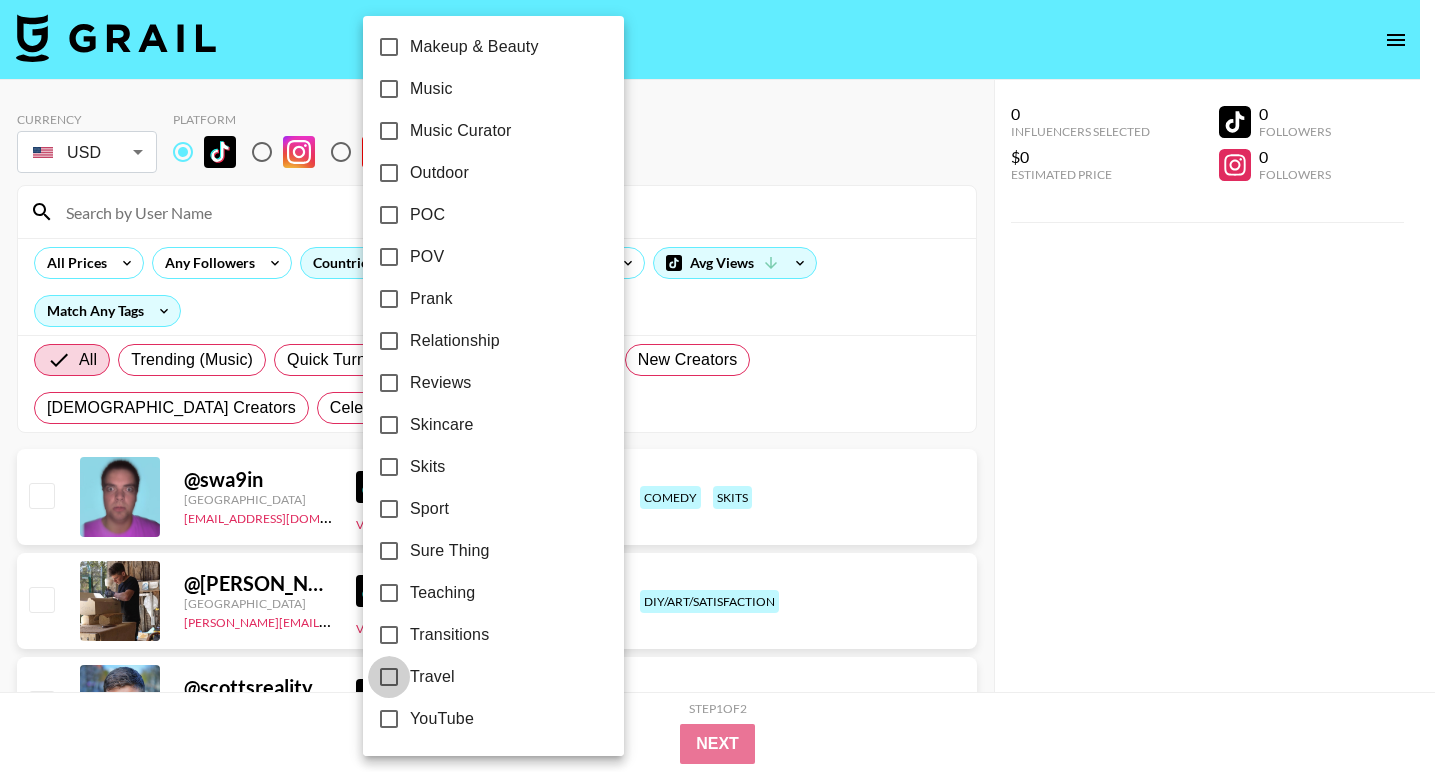 click on "Travel" at bounding box center (389, 677) 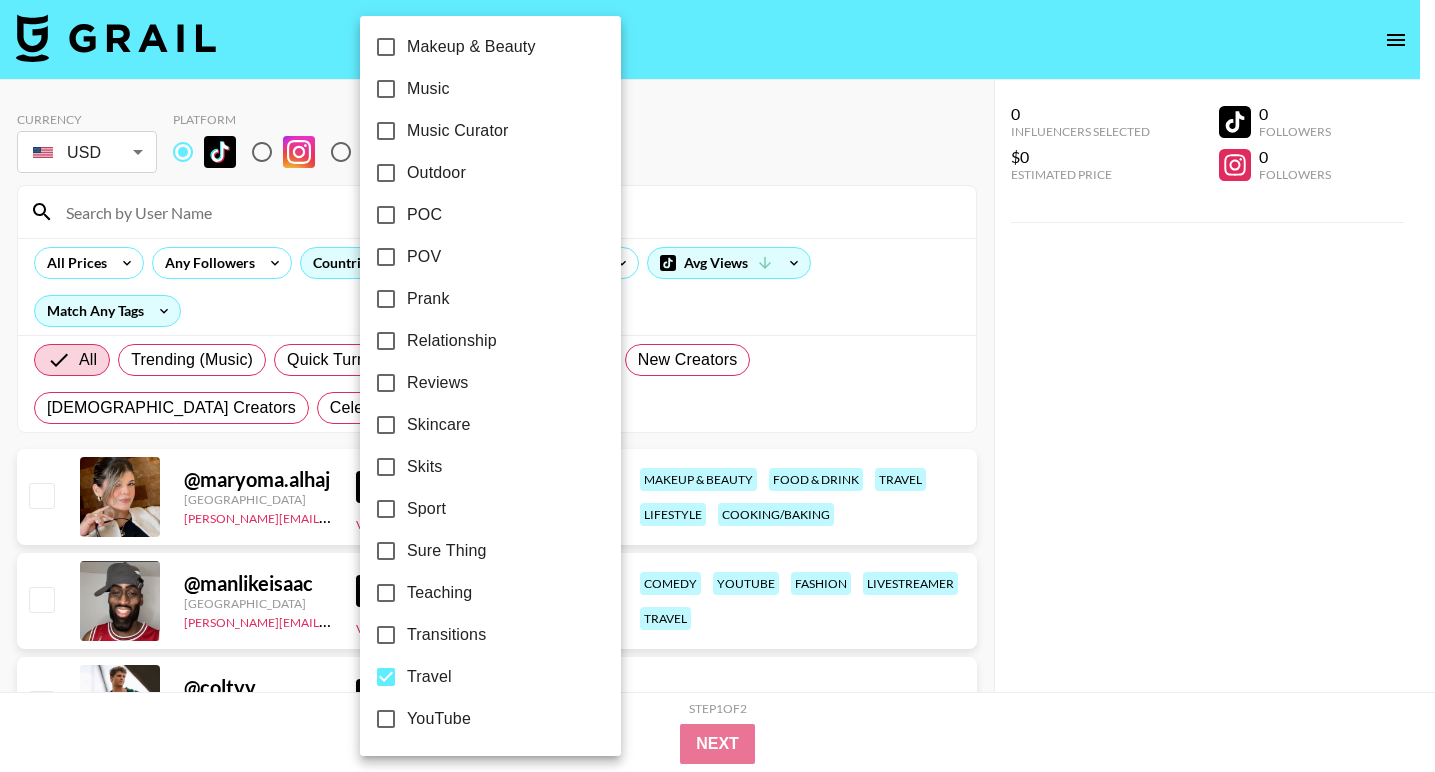click at bounding box center (717, 386) 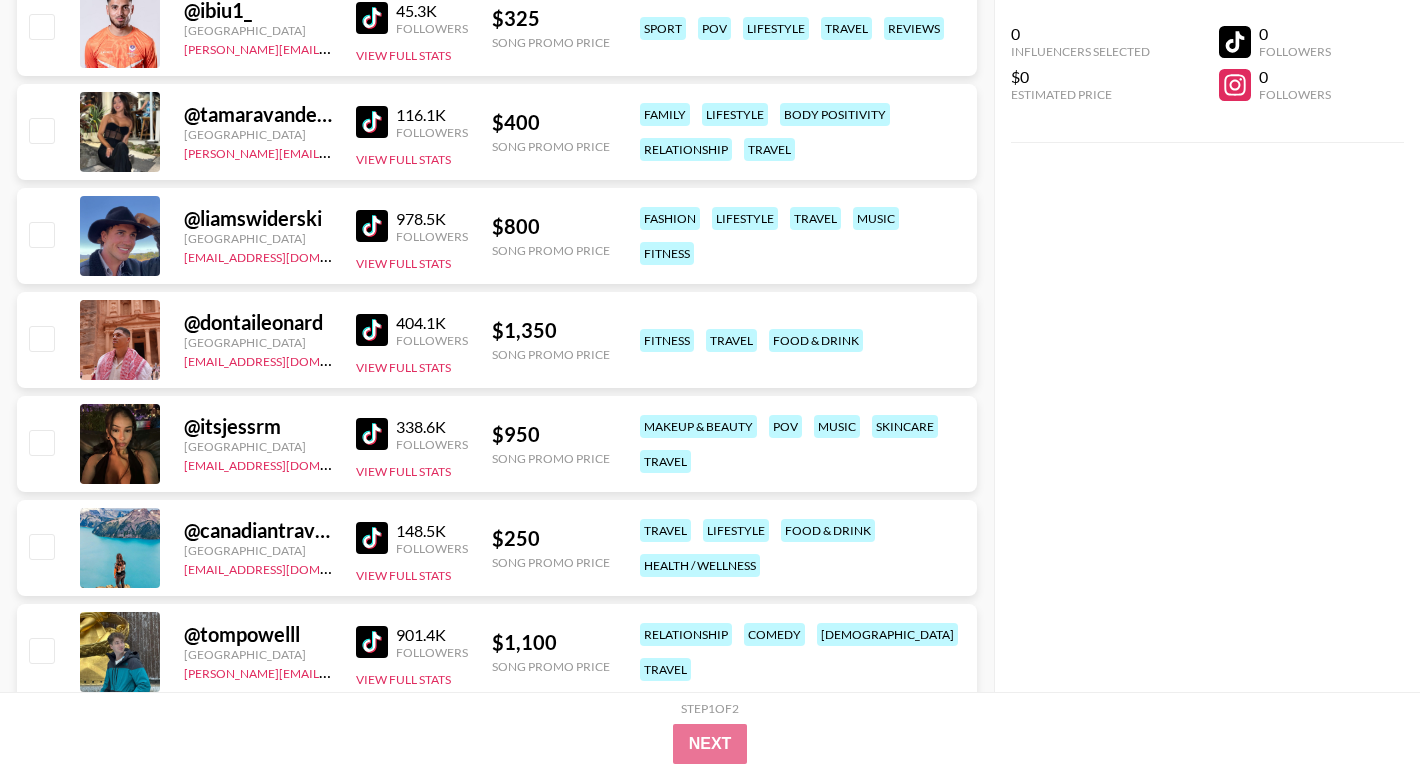 scroll, scrollTop: 2764, scrollLeft: 0, axis: vertical 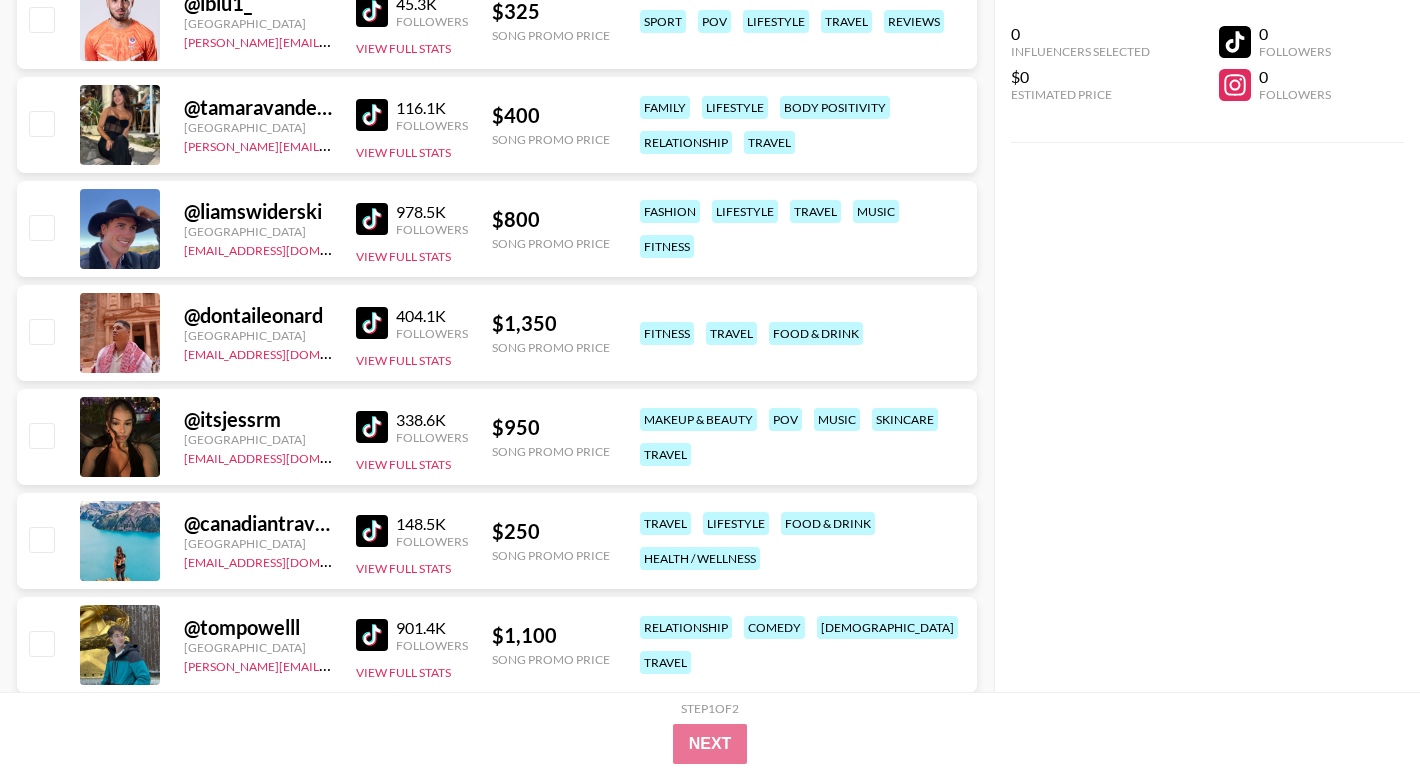 click at bounding box center (376, 427) 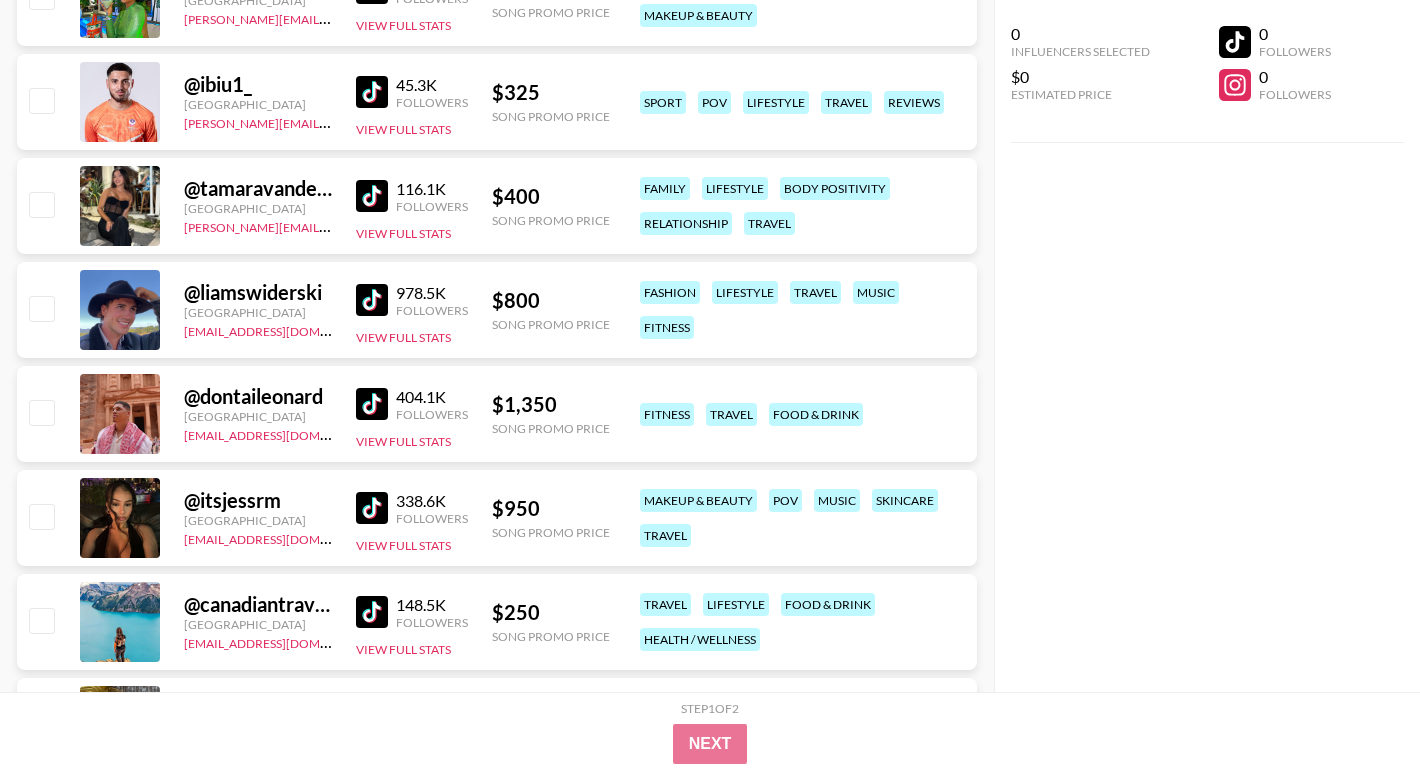 scroll, scrollTop: 2647, scrollLeft: 0, axis: vertical 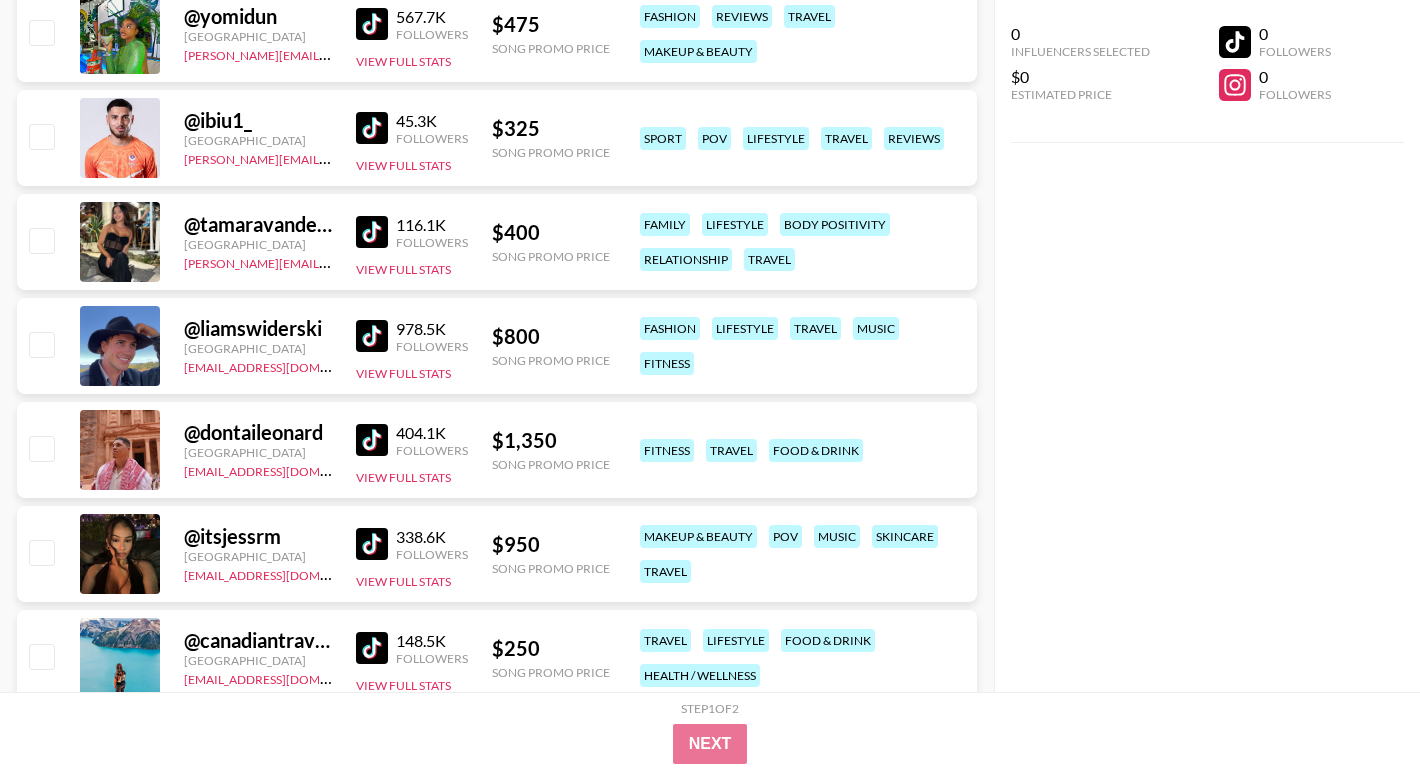 click at bounding box center (372, 232) 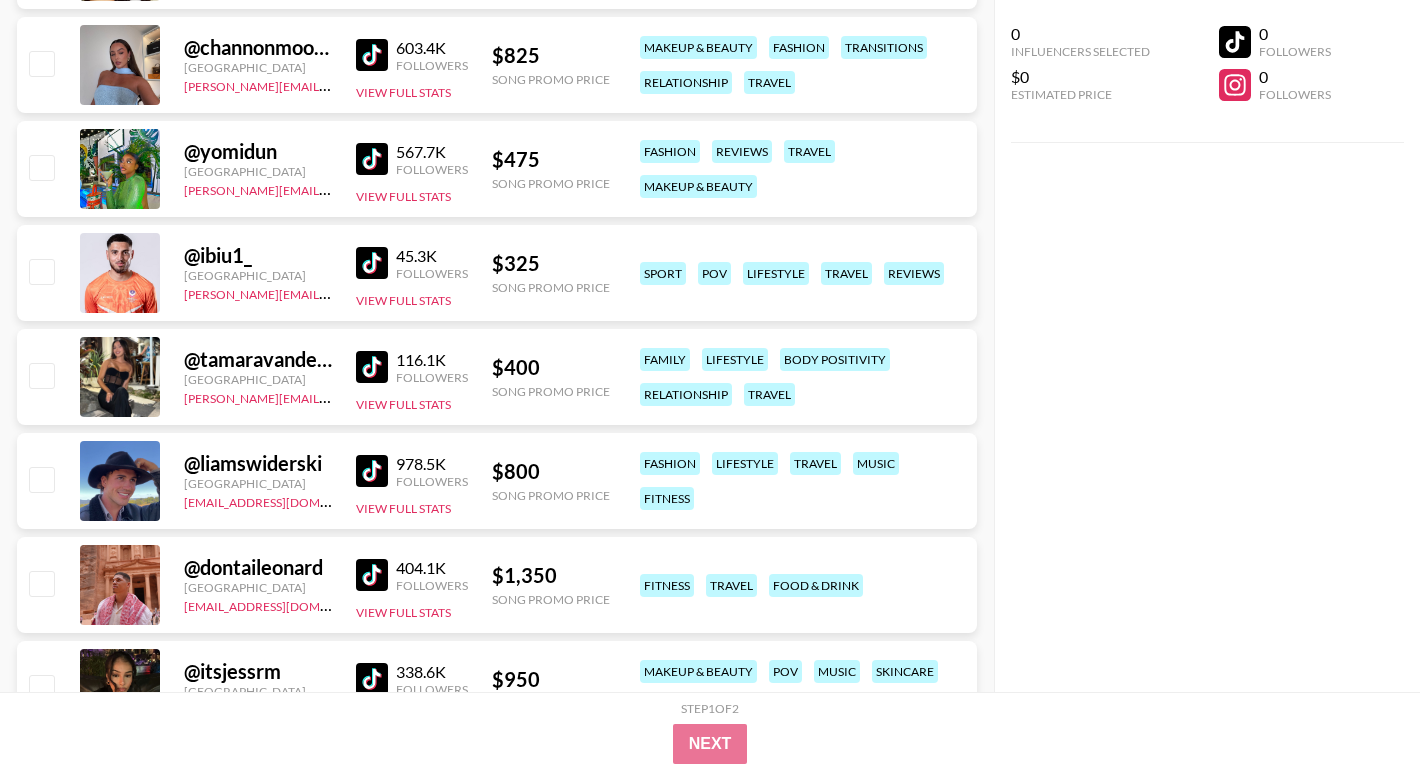 scroll, scrollTop: 2506, scrollLeft: 0, axis: vertical 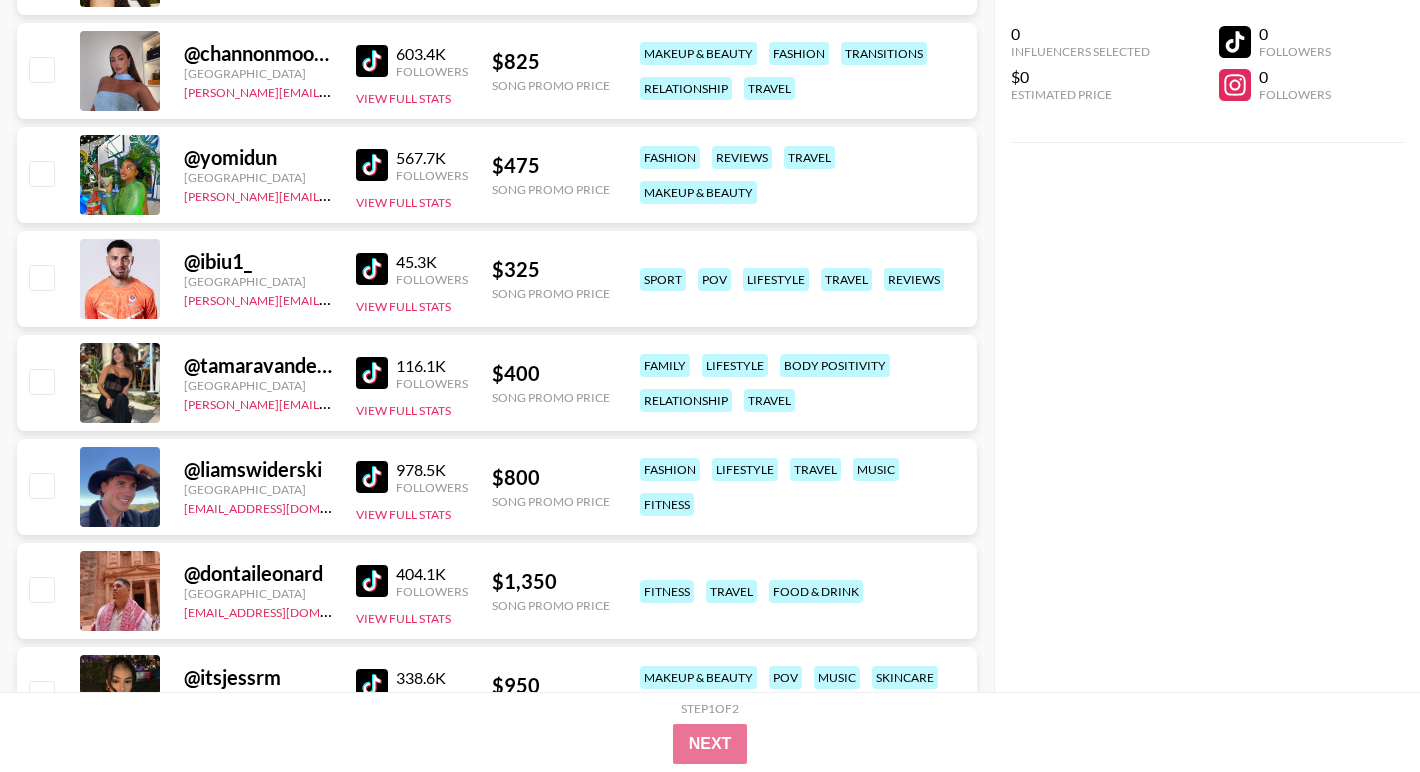 click at bounding box center (372, 165) 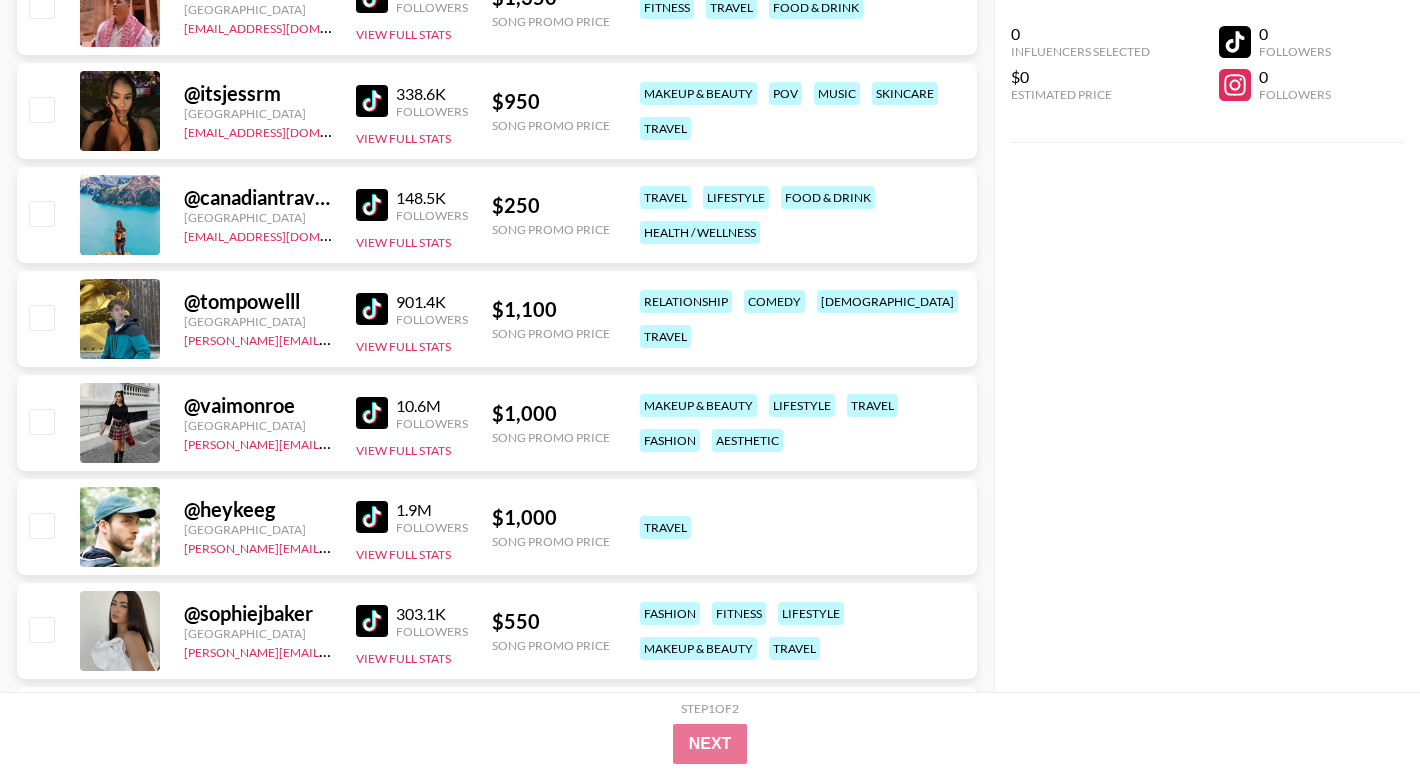 scroll, scrollTop: 3097, scrollLeft: 0, axis: vertical 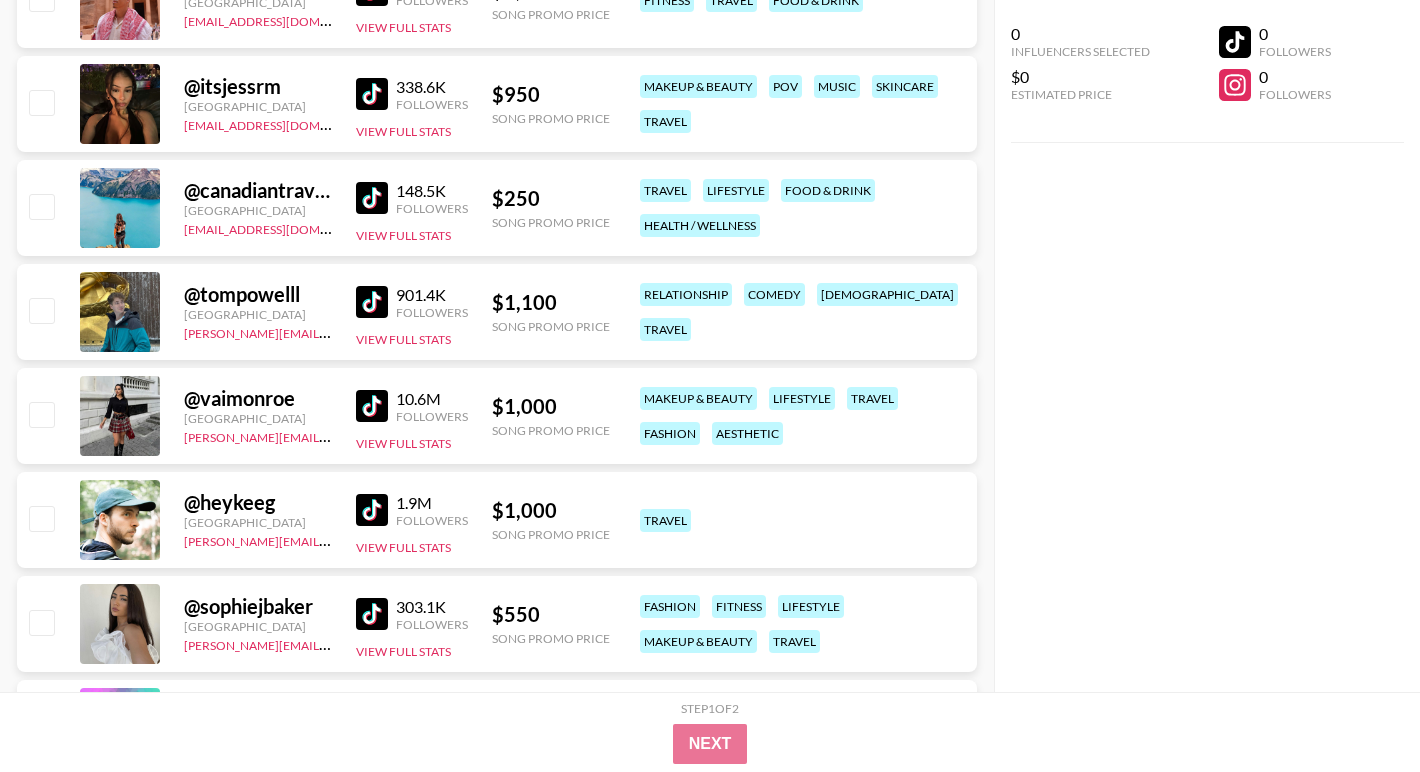 click at bounding box center [372, 510] 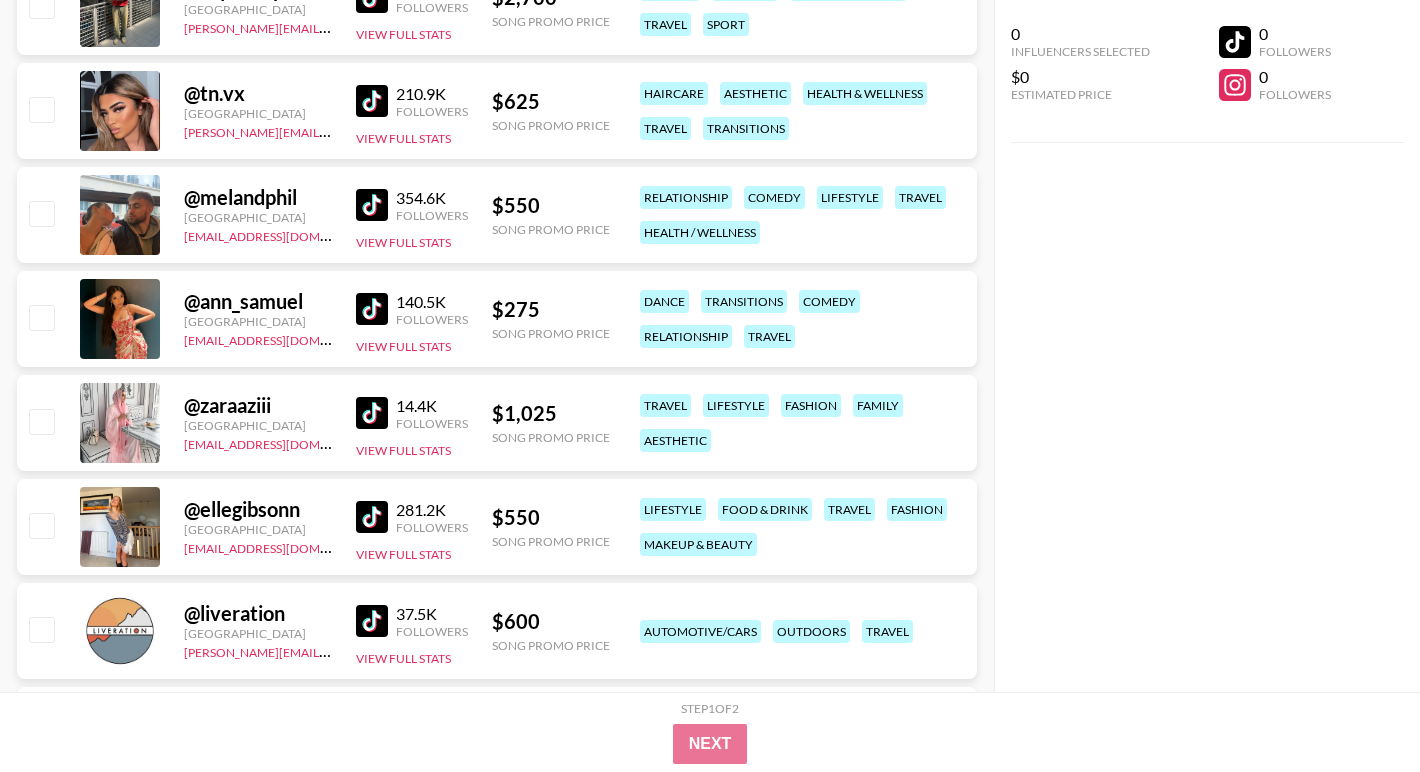 scroll, scrollTop: 4346, scrollLeft: 0, axis: vertical 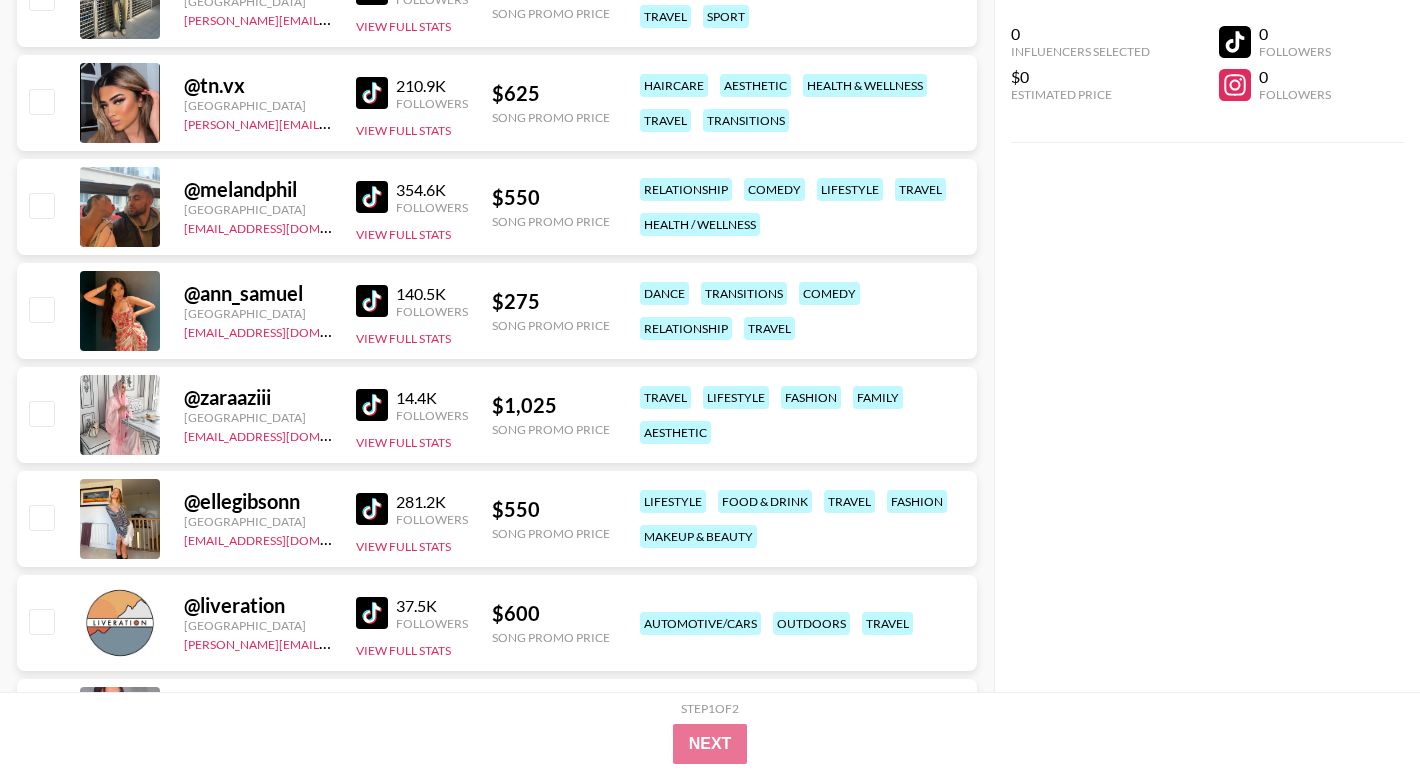 click at bounding box center (372, 509) 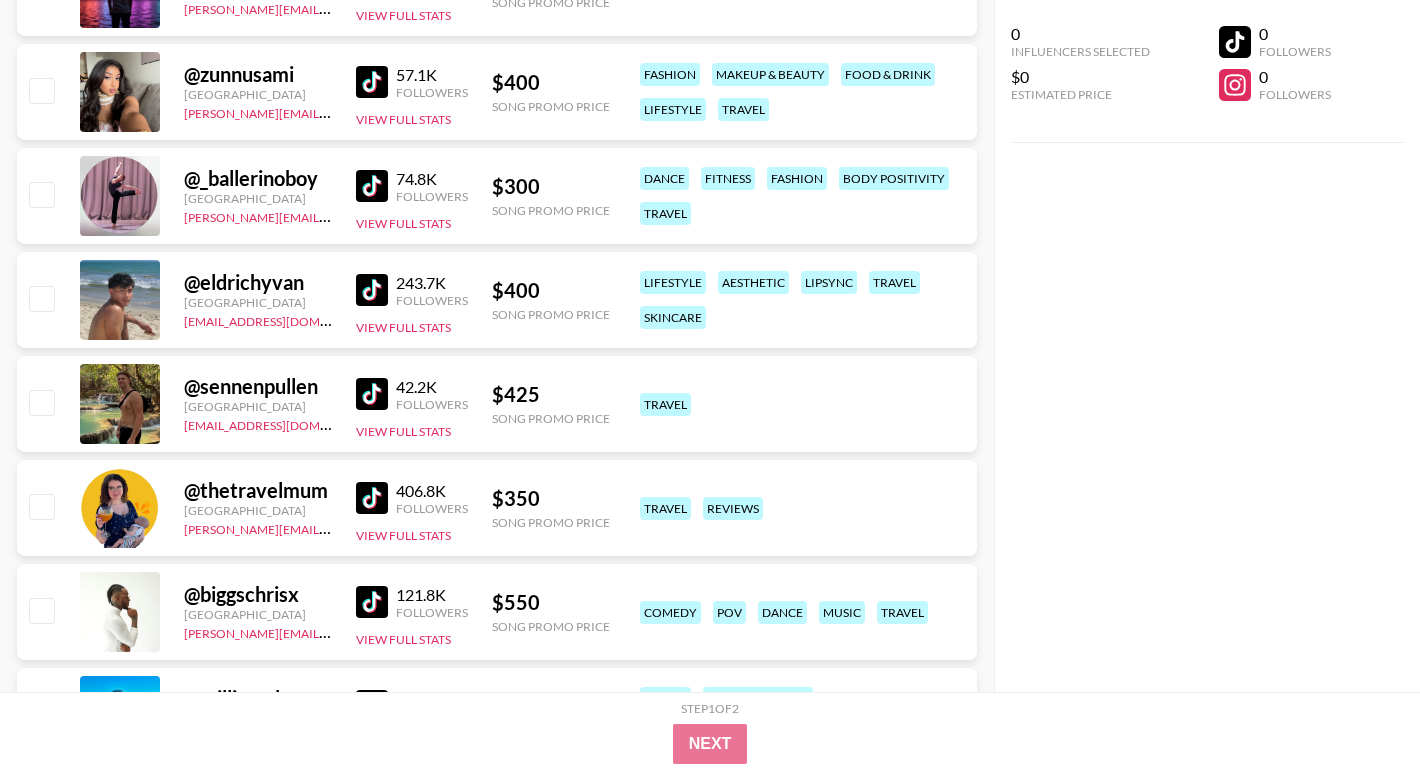 scroll, scrollTop: 5191, scrollLeft: 0, axis: vertical 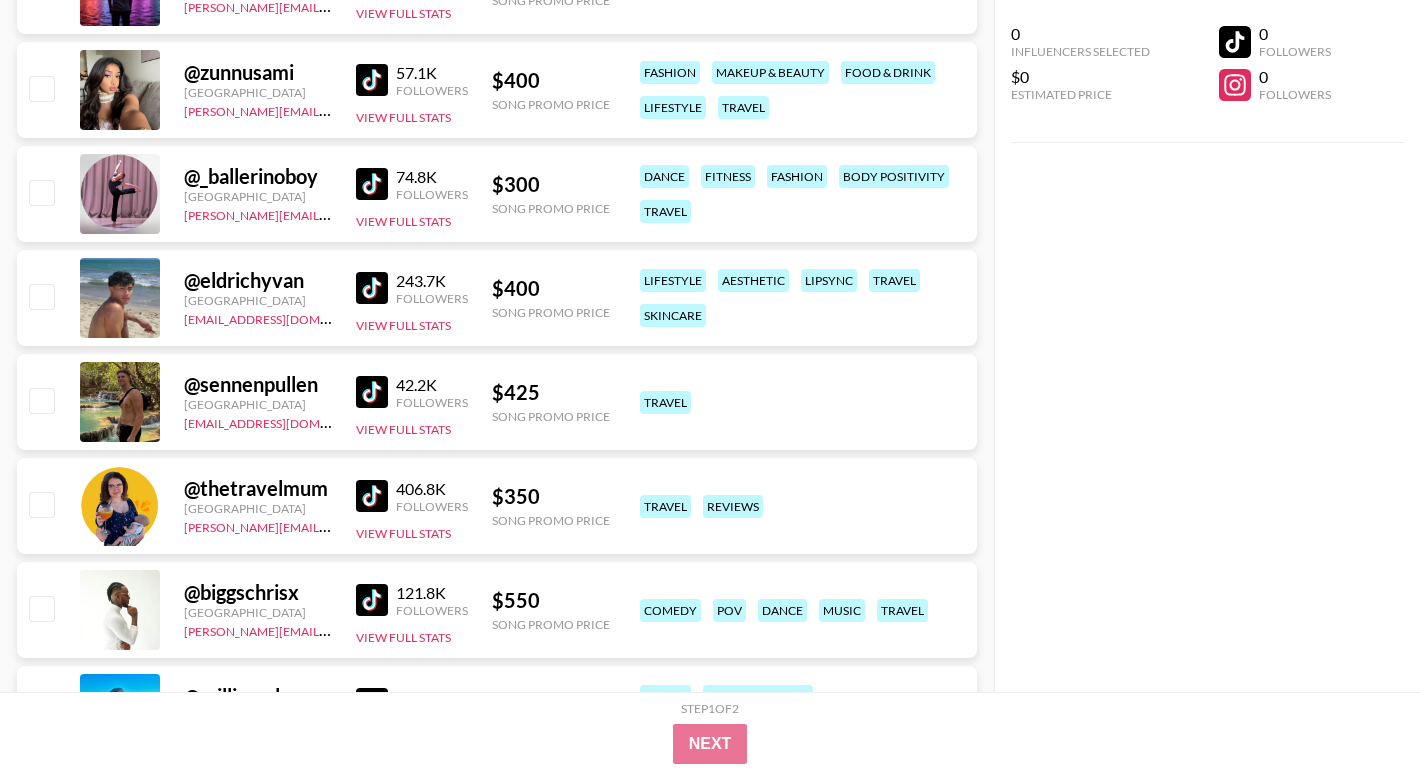 click at bounding box center (372, 392) 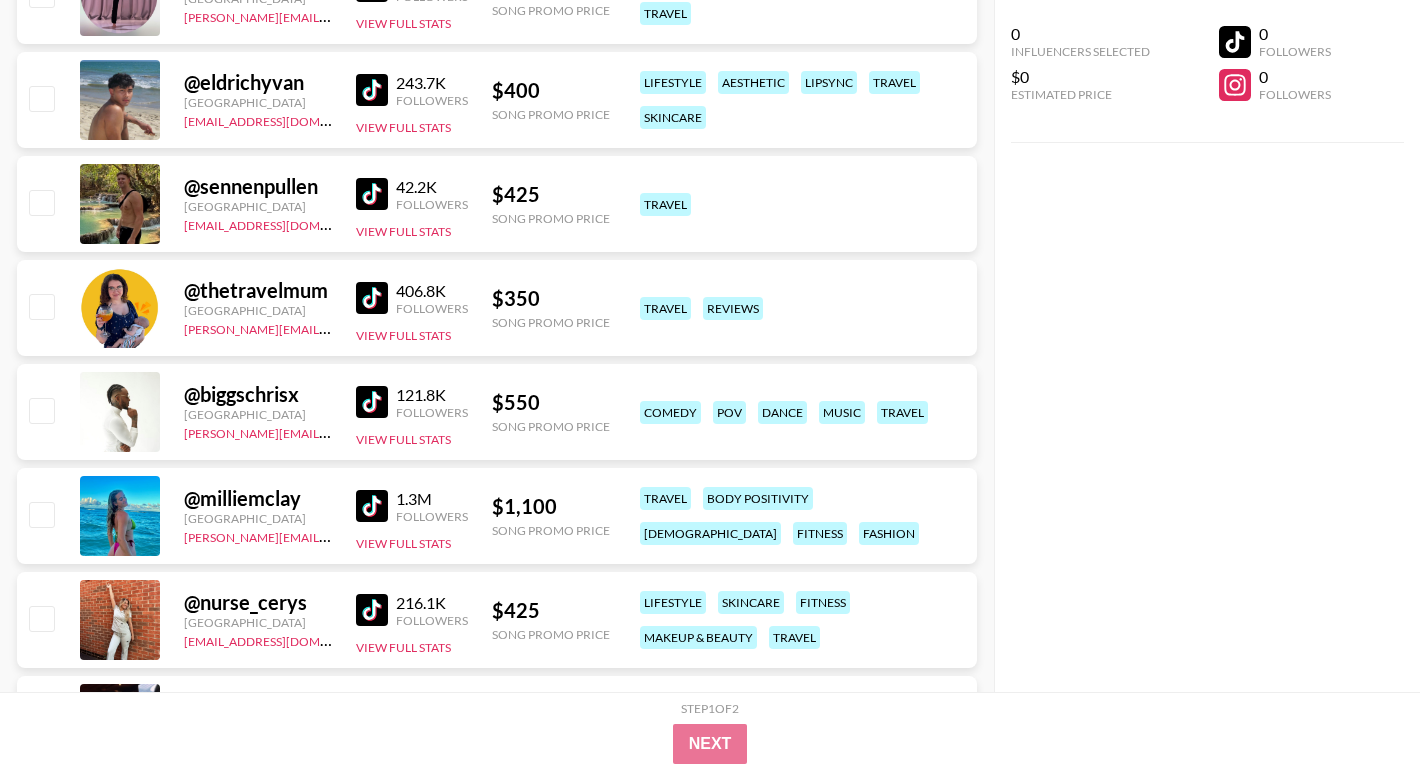 scroll, scrollTop: 5390, scrollLeft: 0, axis: vertical 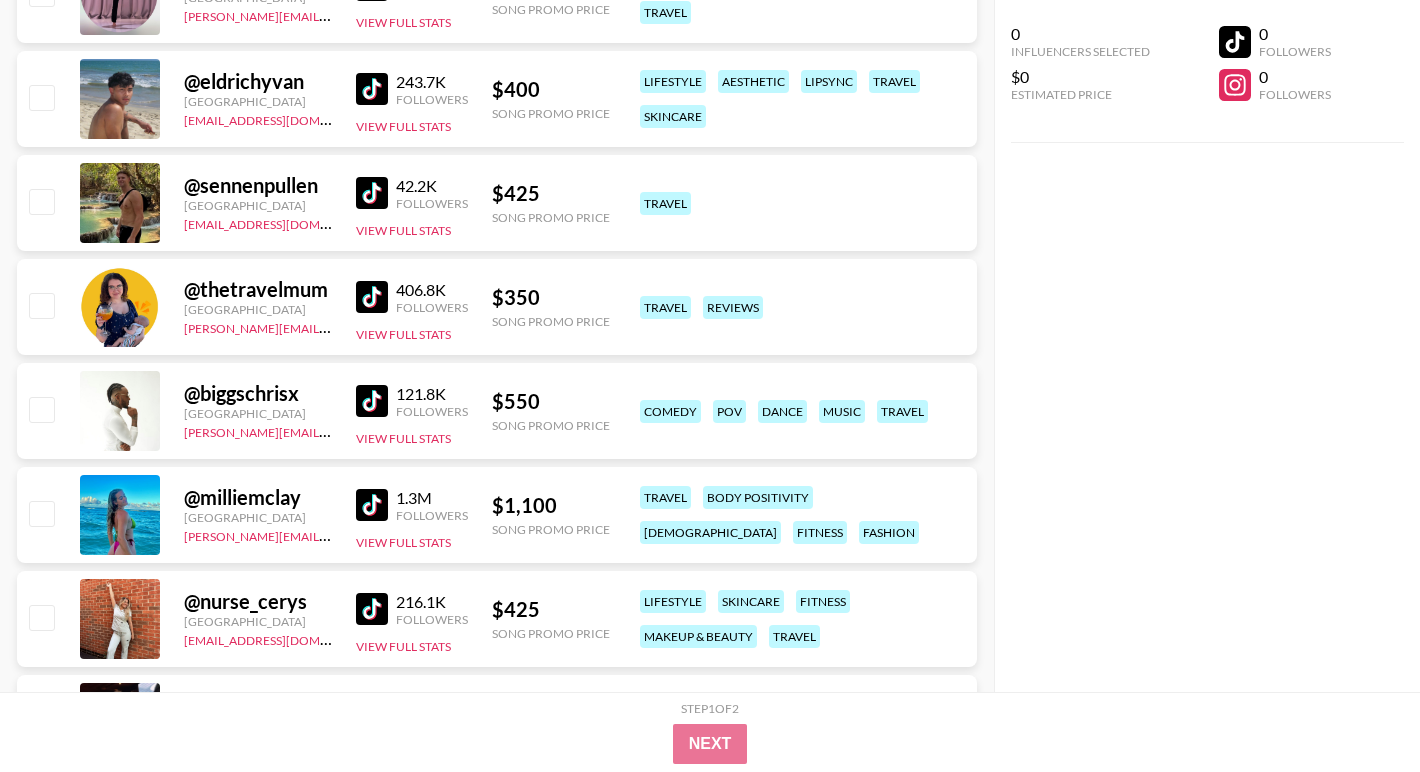 click at bounding box center [372, 505] 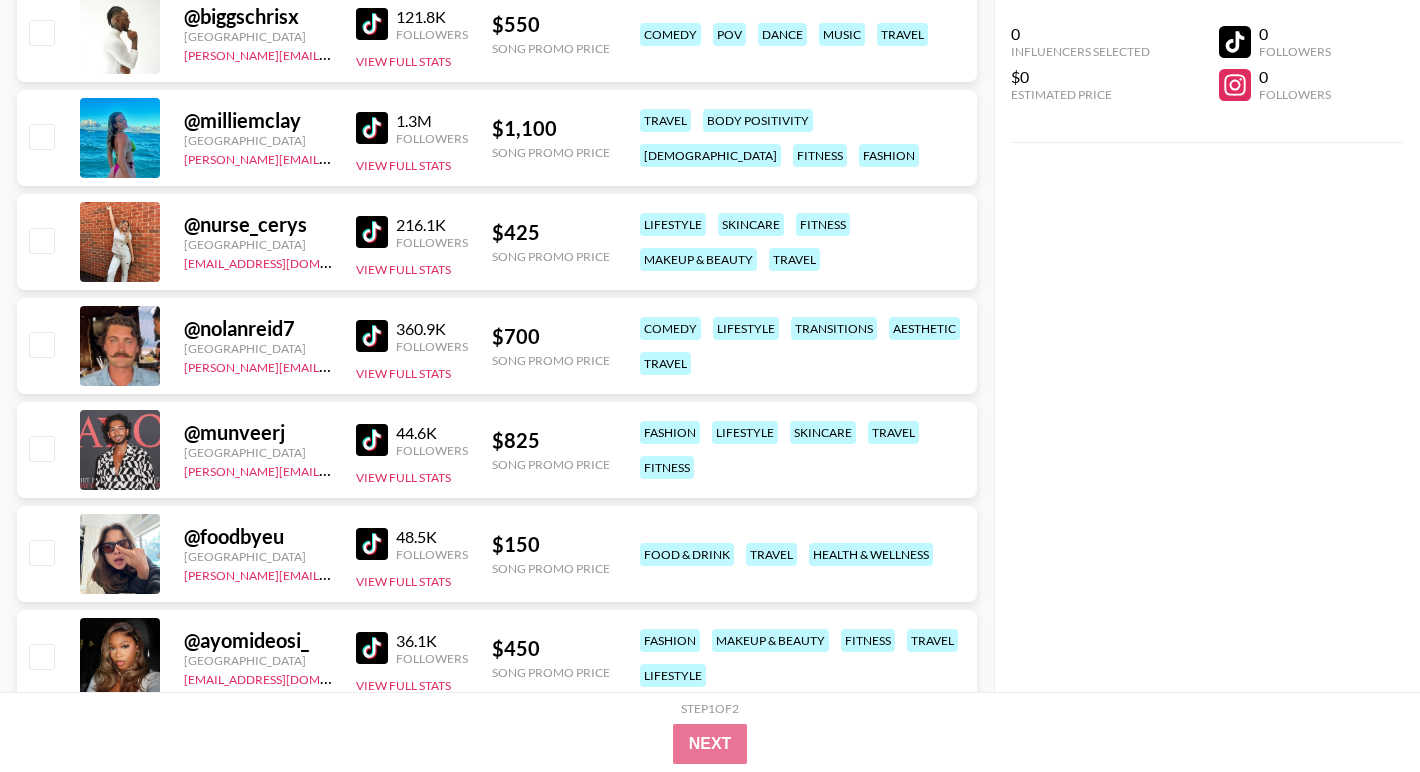 scroll, scrollTop: 5943, scrollLeft: 0, axis: vertical 